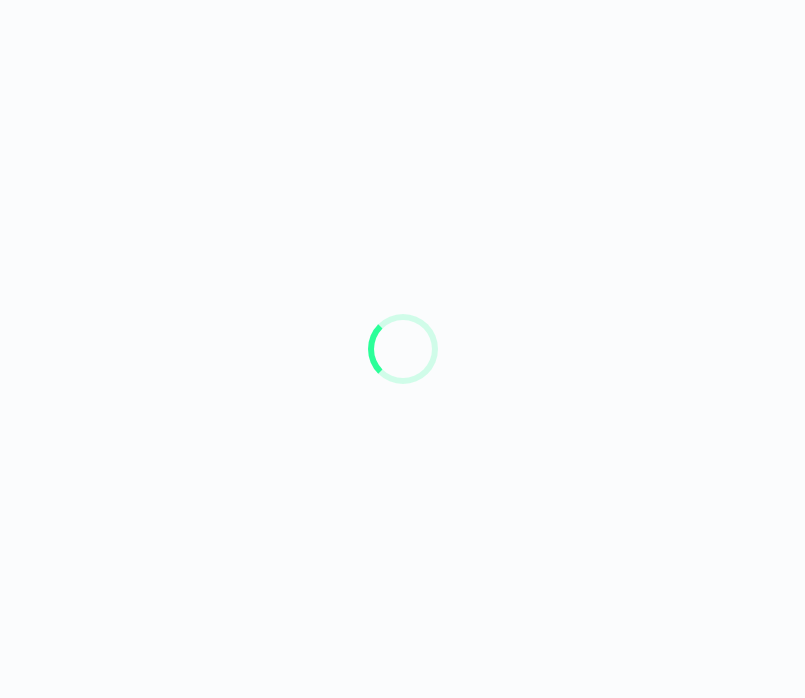 scroll, scrollTop: 0, scrollLeft: 0, axis: both 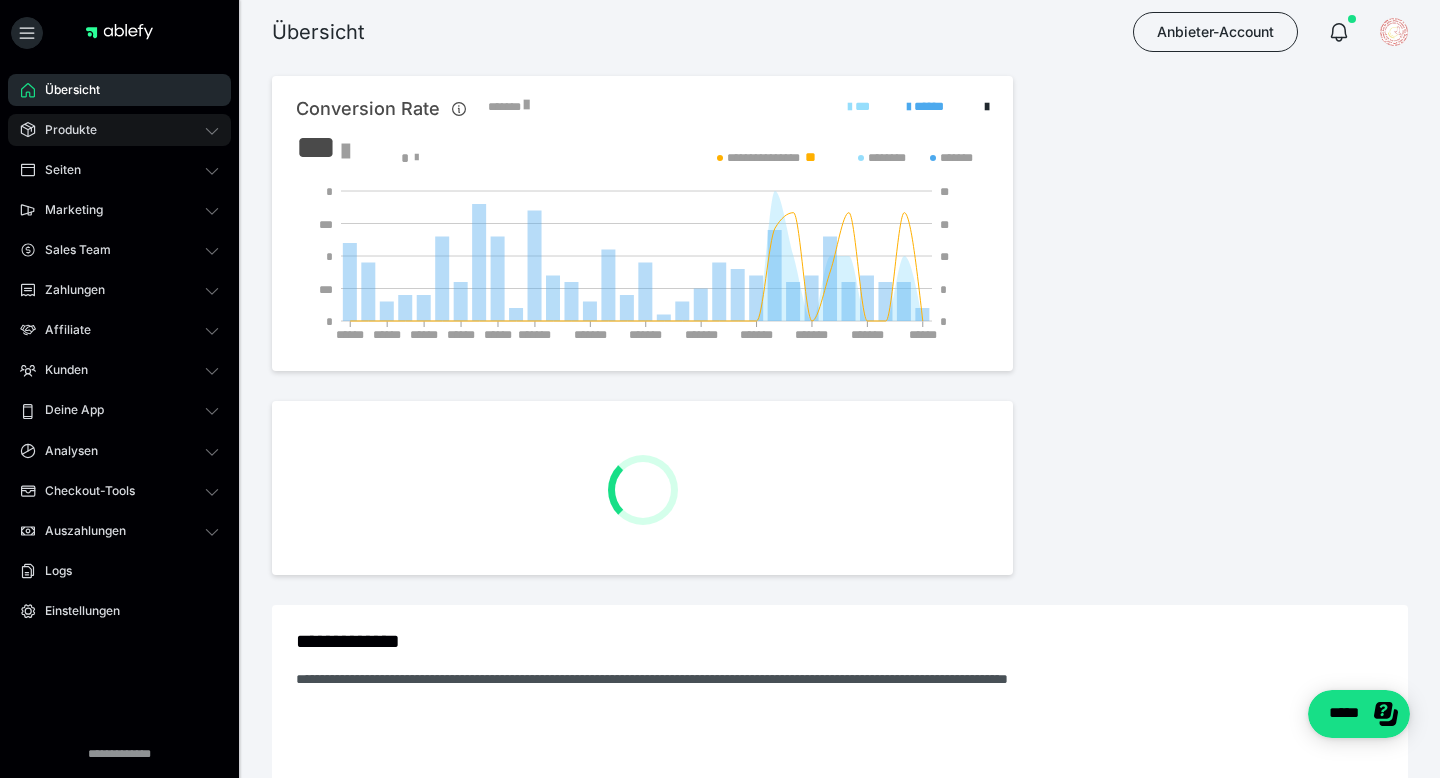 click on "Produkte" at bounding box center (64, 130) 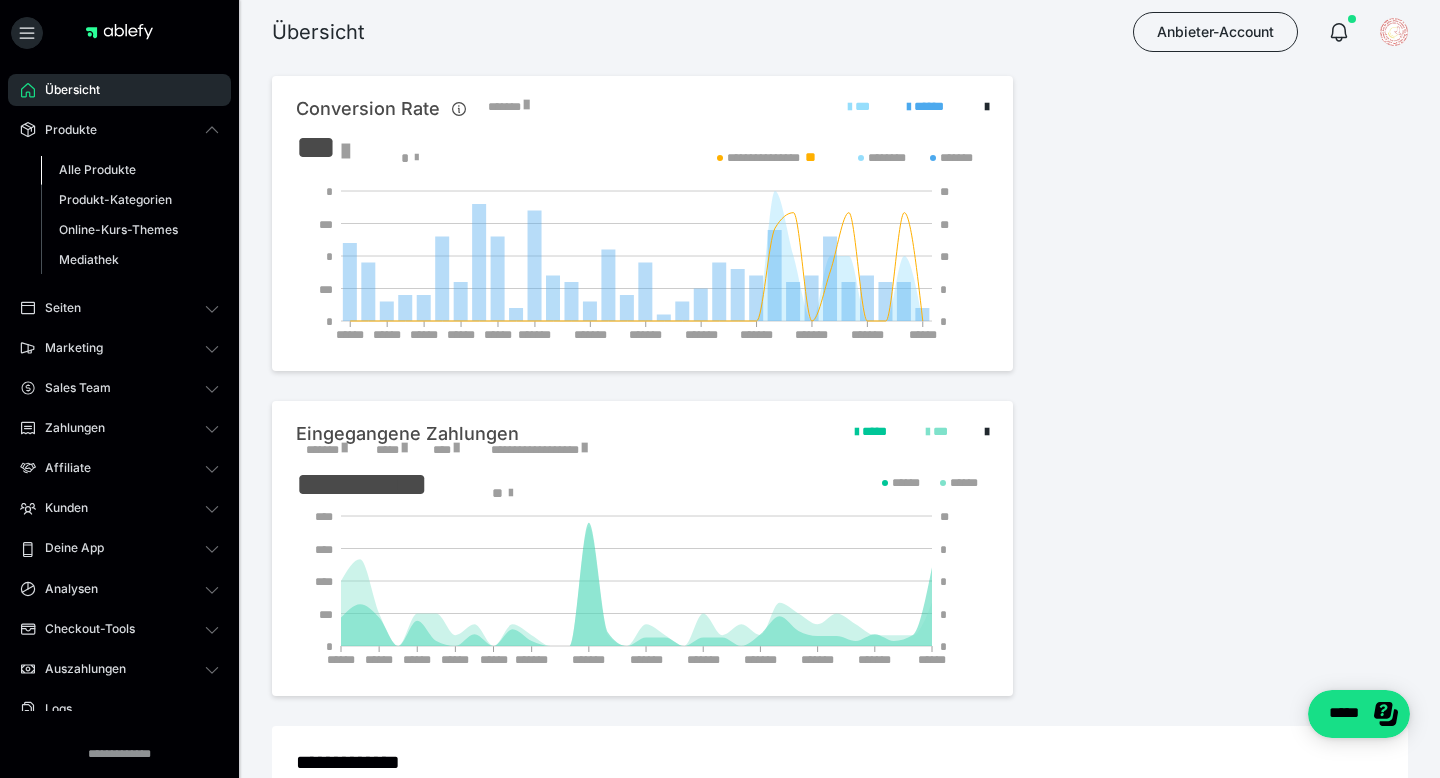 click on "Alle Produkte" at bounding box center (97, 169) 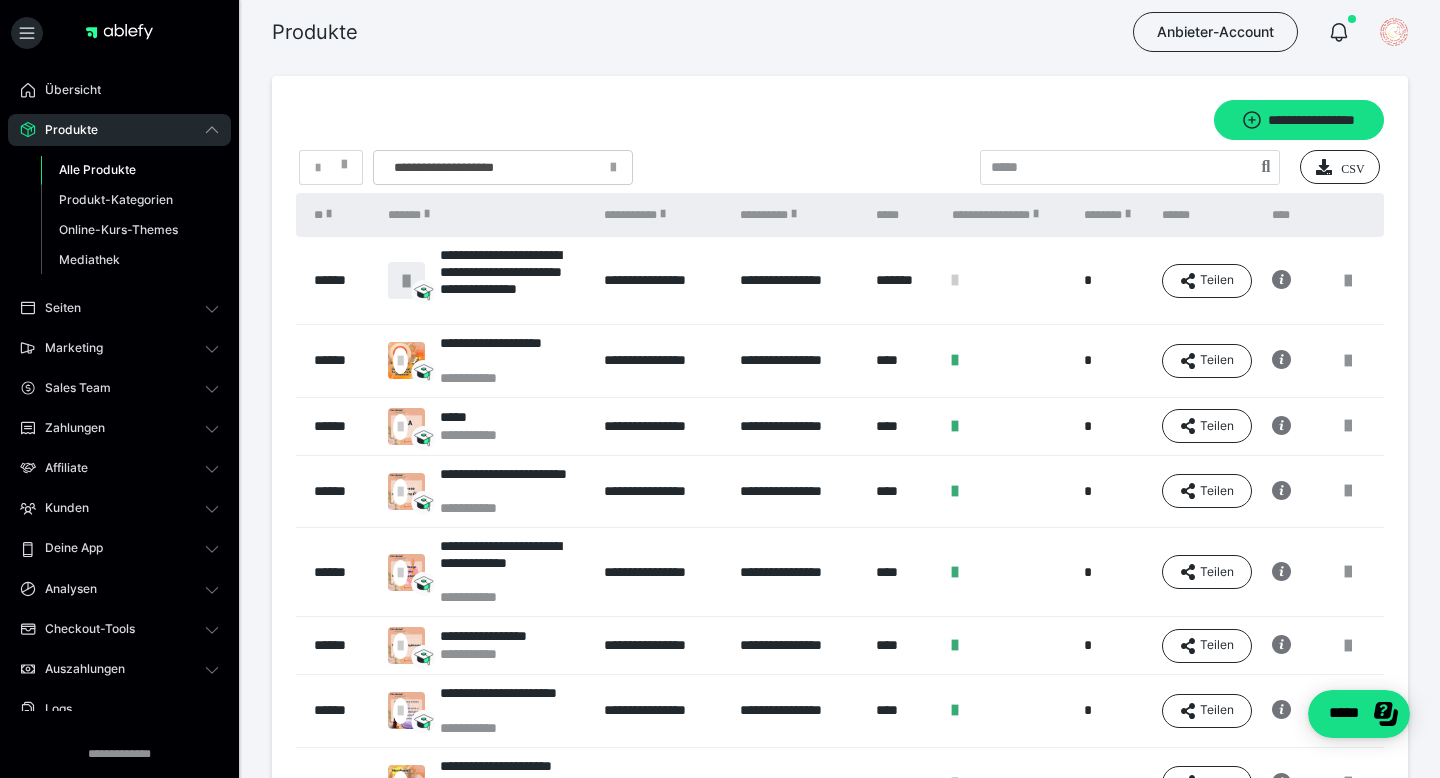 click on "**********" at bounding box center [503, 167] 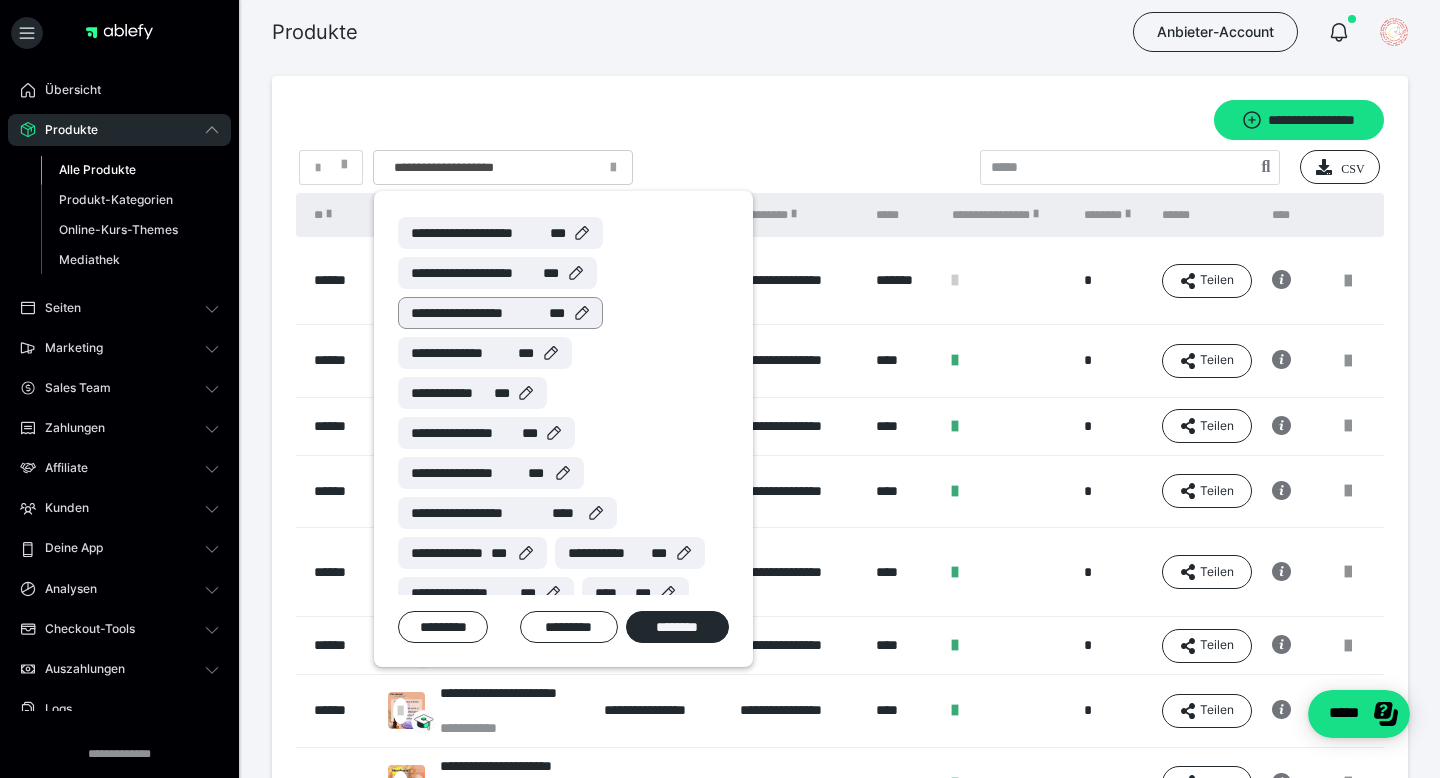 scroll, scrollTop: 229, scrollLeft: 0, axis: vertical 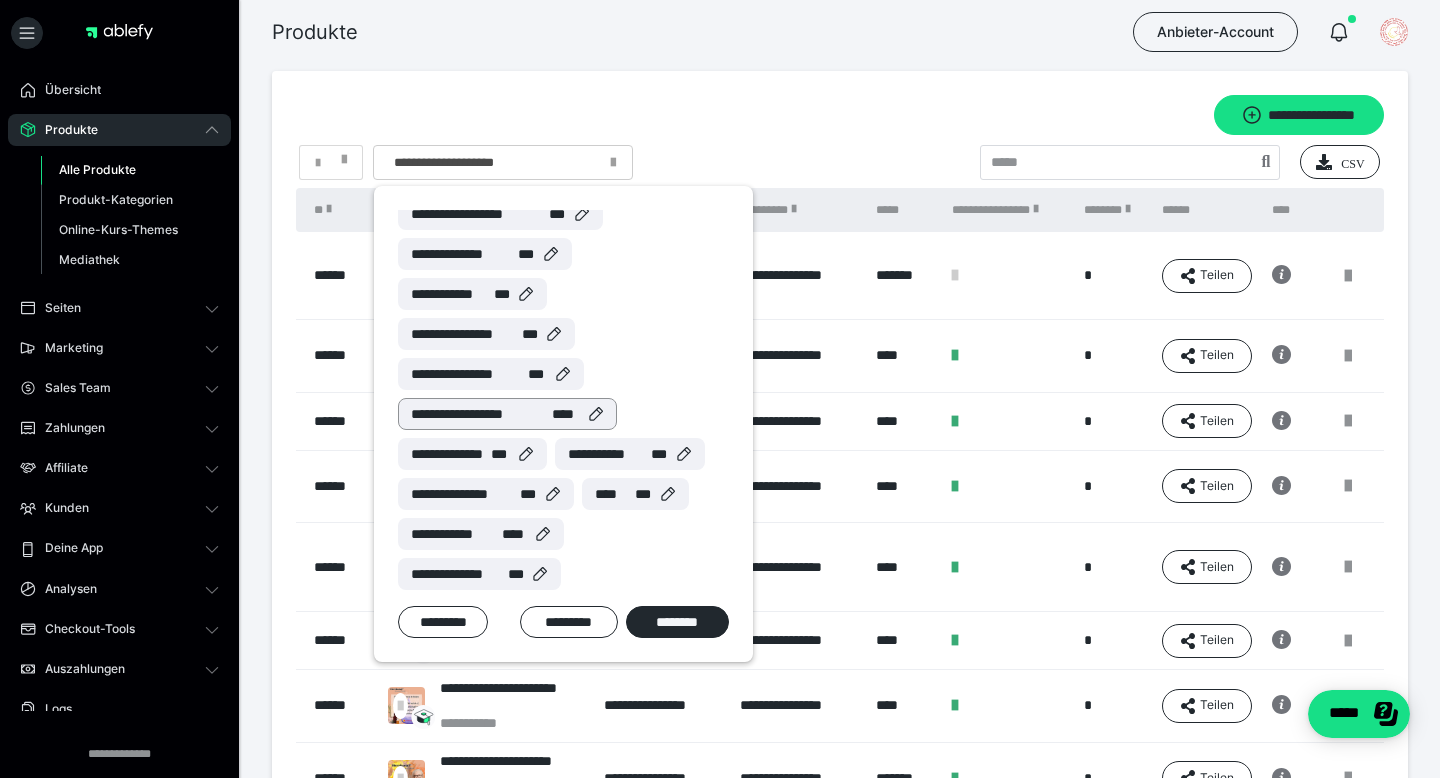 click on "**********" at bounding box center (481, 414) 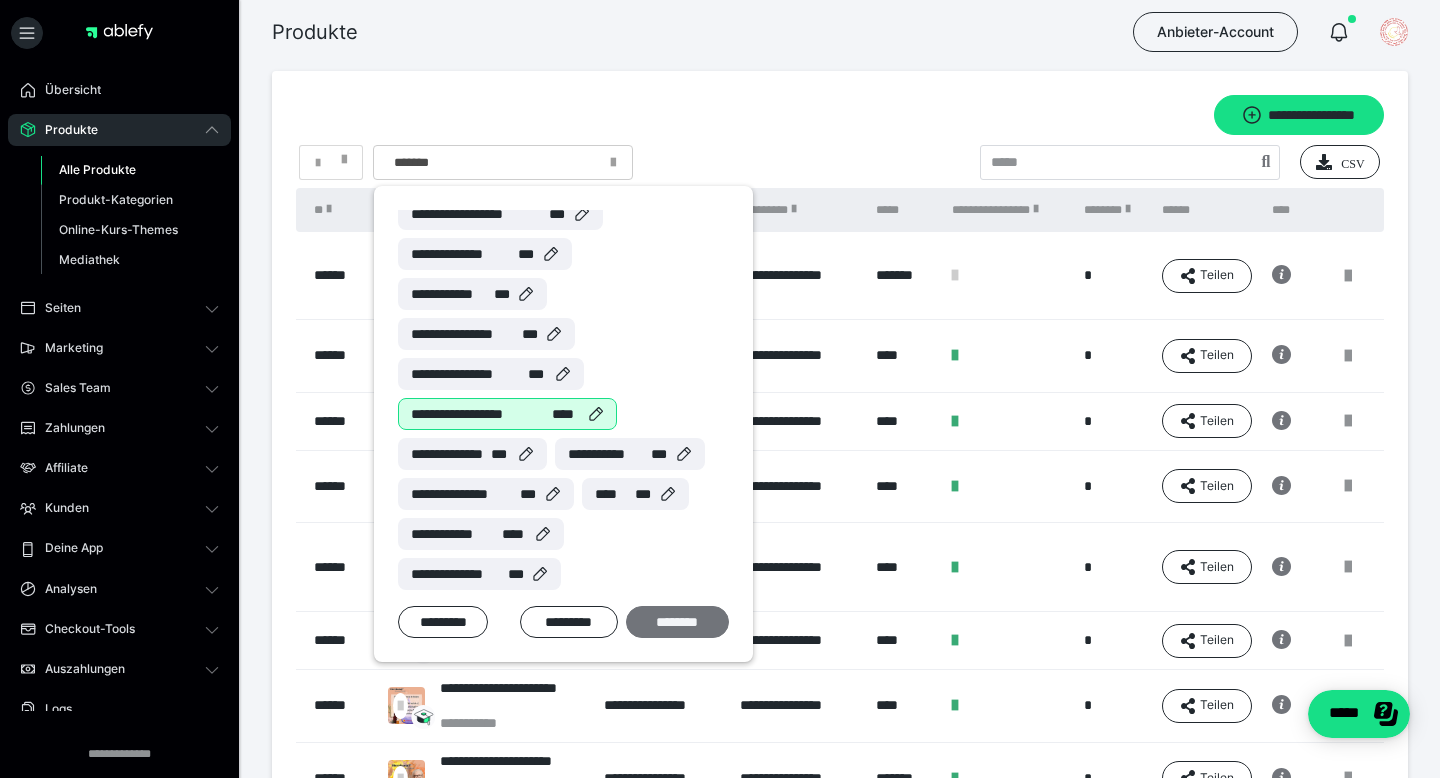 click on "********" at bounding box center (677, 622) 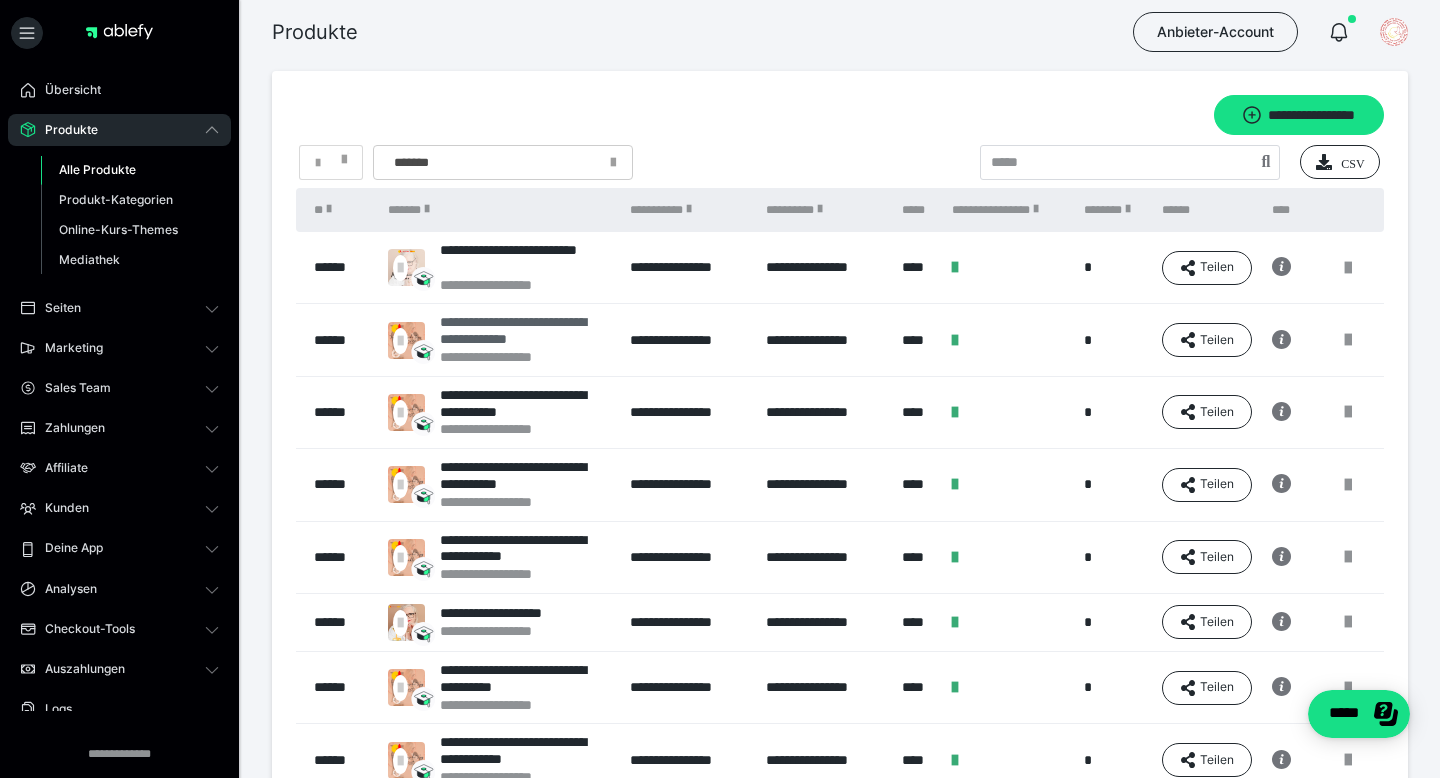 click on "**********" at bounding box center (525, 357) 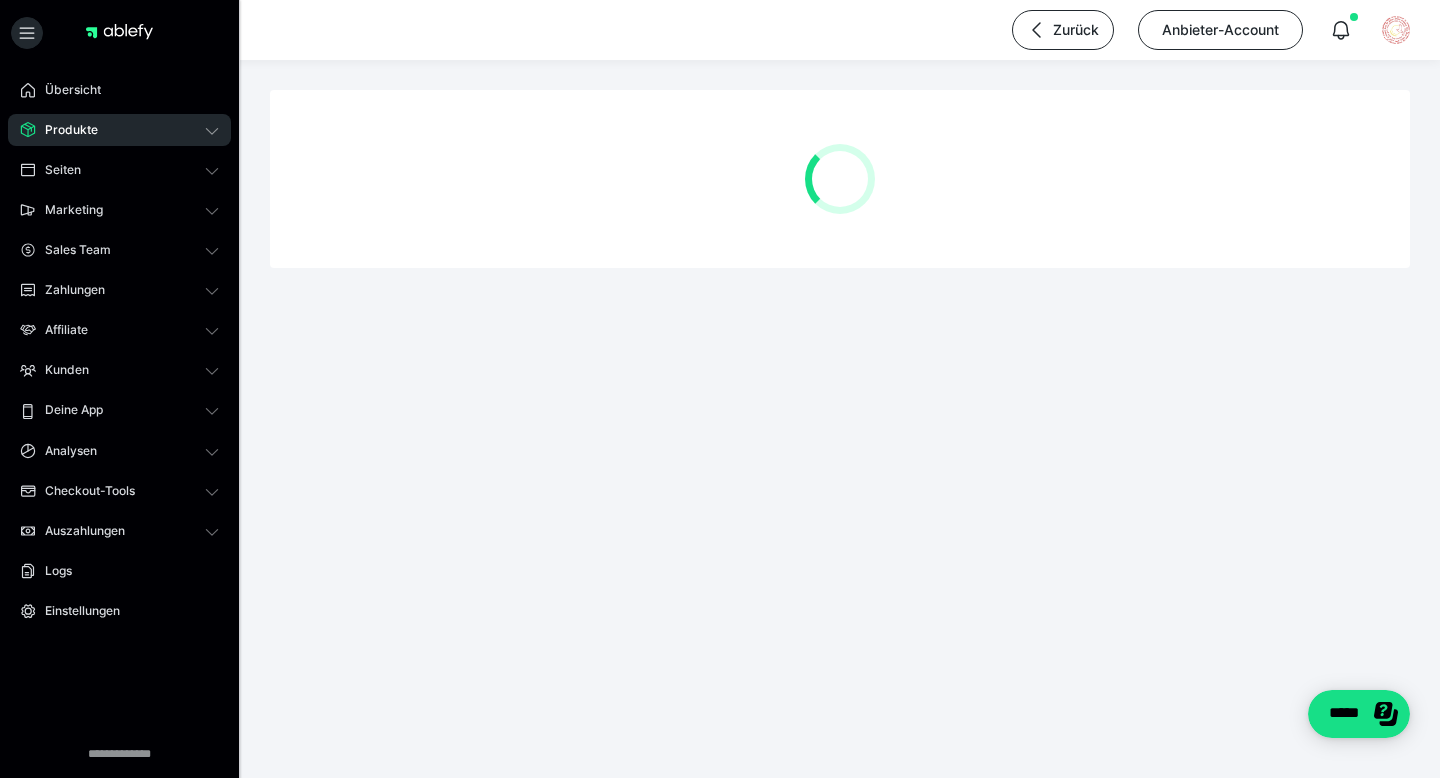 scroll, scrollTop: 0, scrollLeft: 0, axis: both 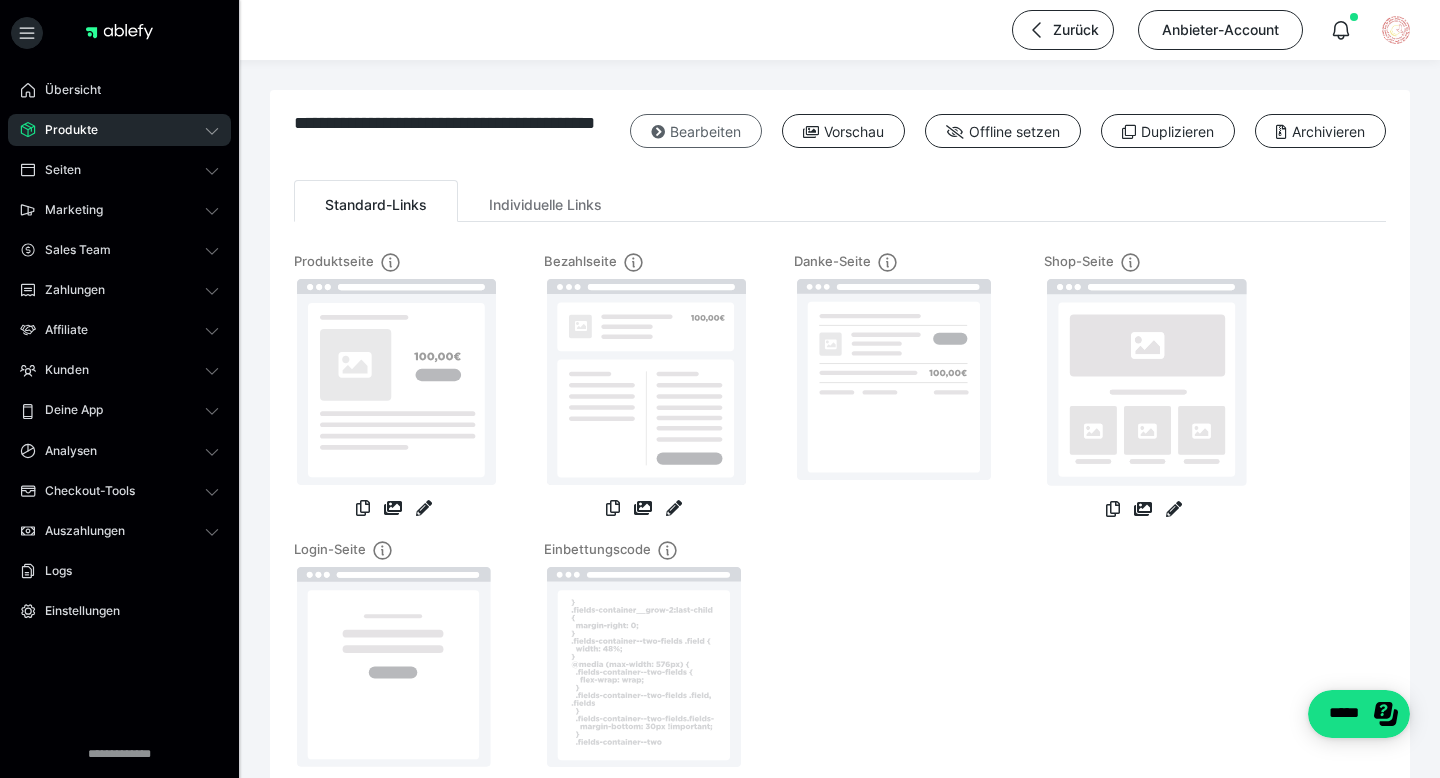 click on "Bearbeiten" at bounding box center (696, 131) 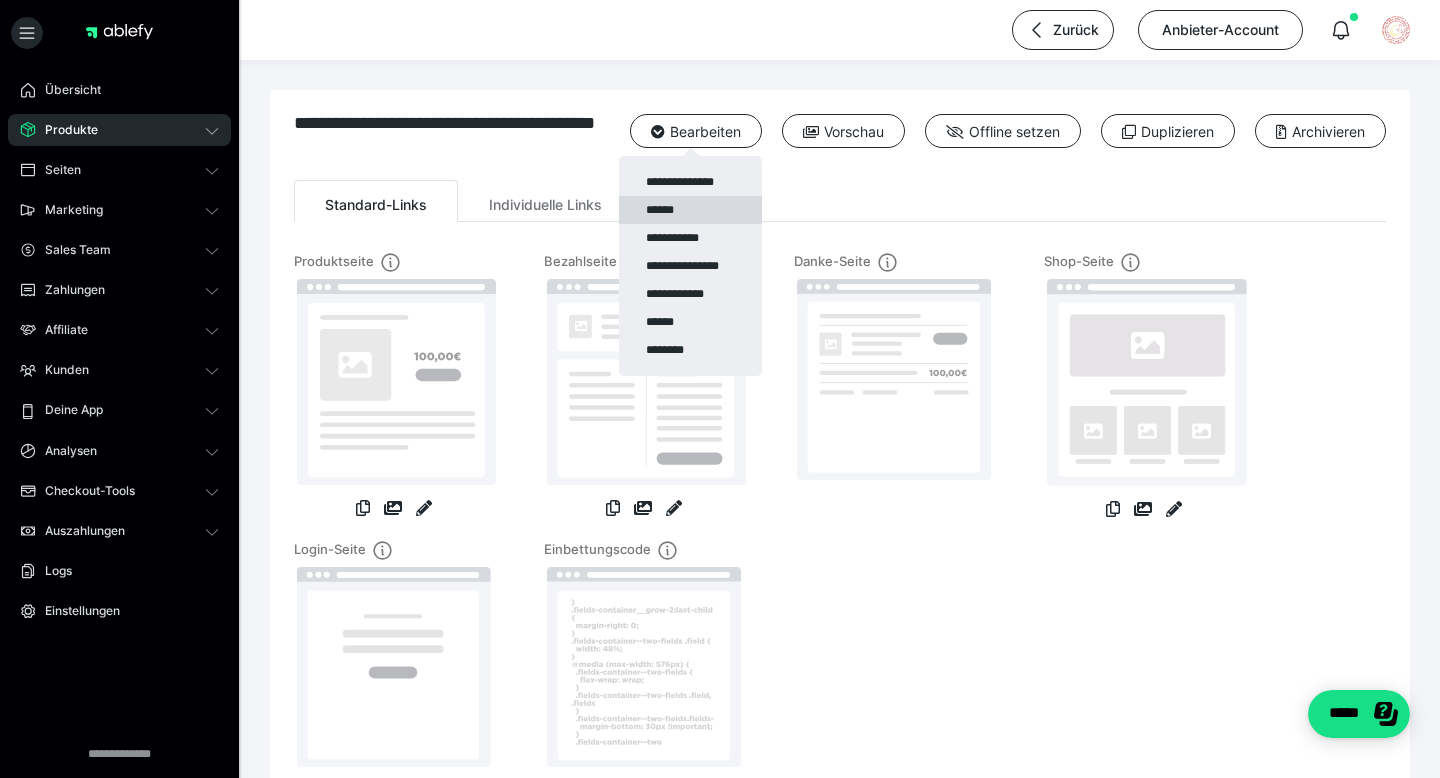 click on "******" at bounding box center (690, 210) 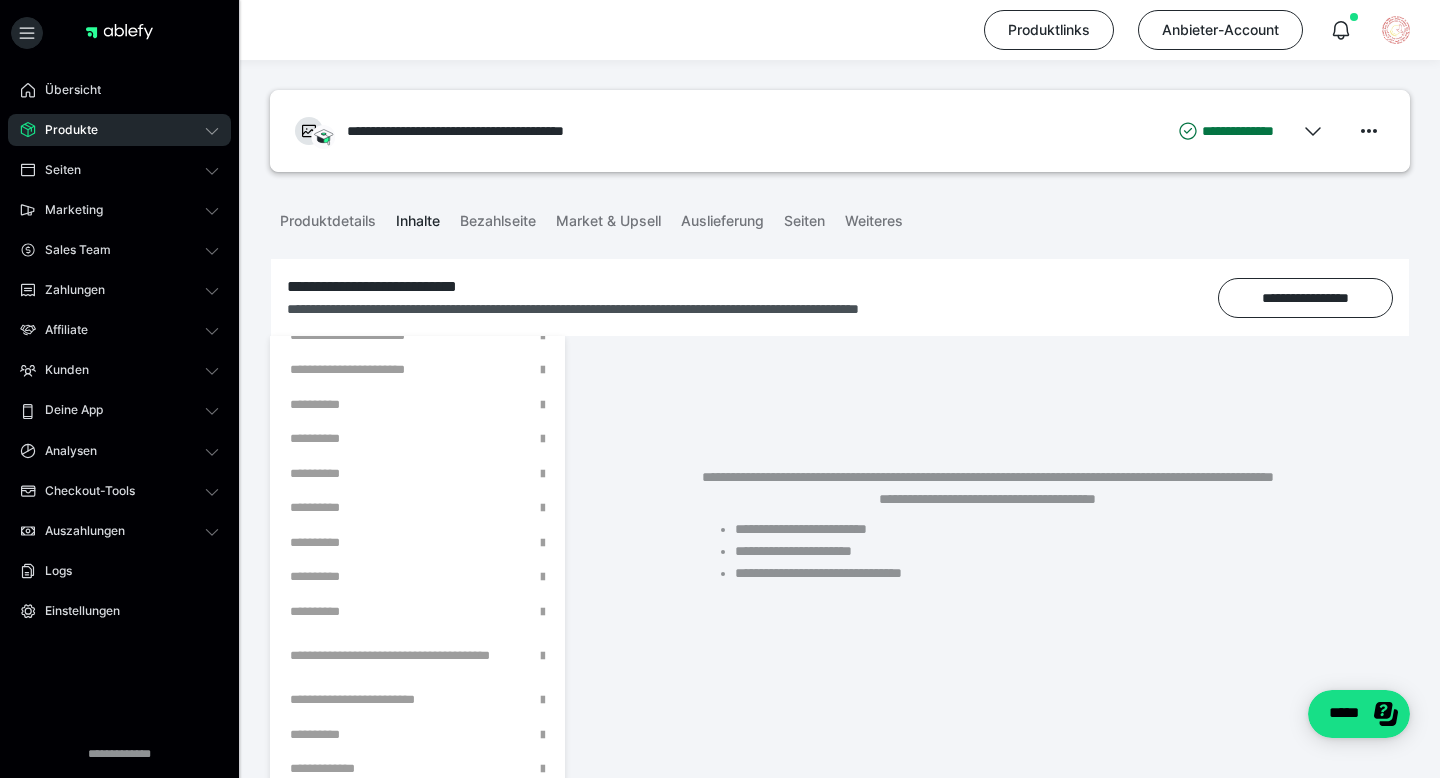 scroll, scrollTop: 737, scrollLeft: 0, axis: vertical 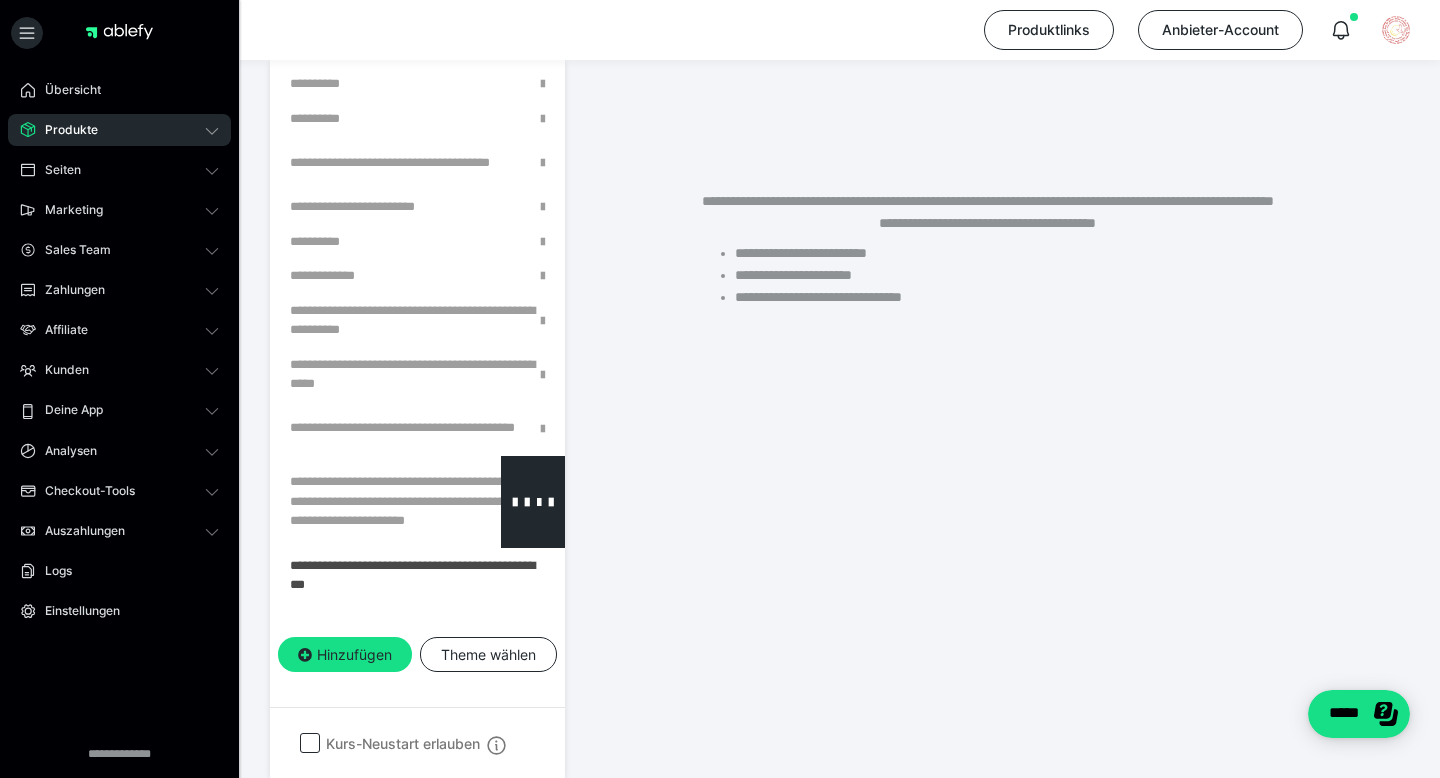 click at bounding box center (365, 502) 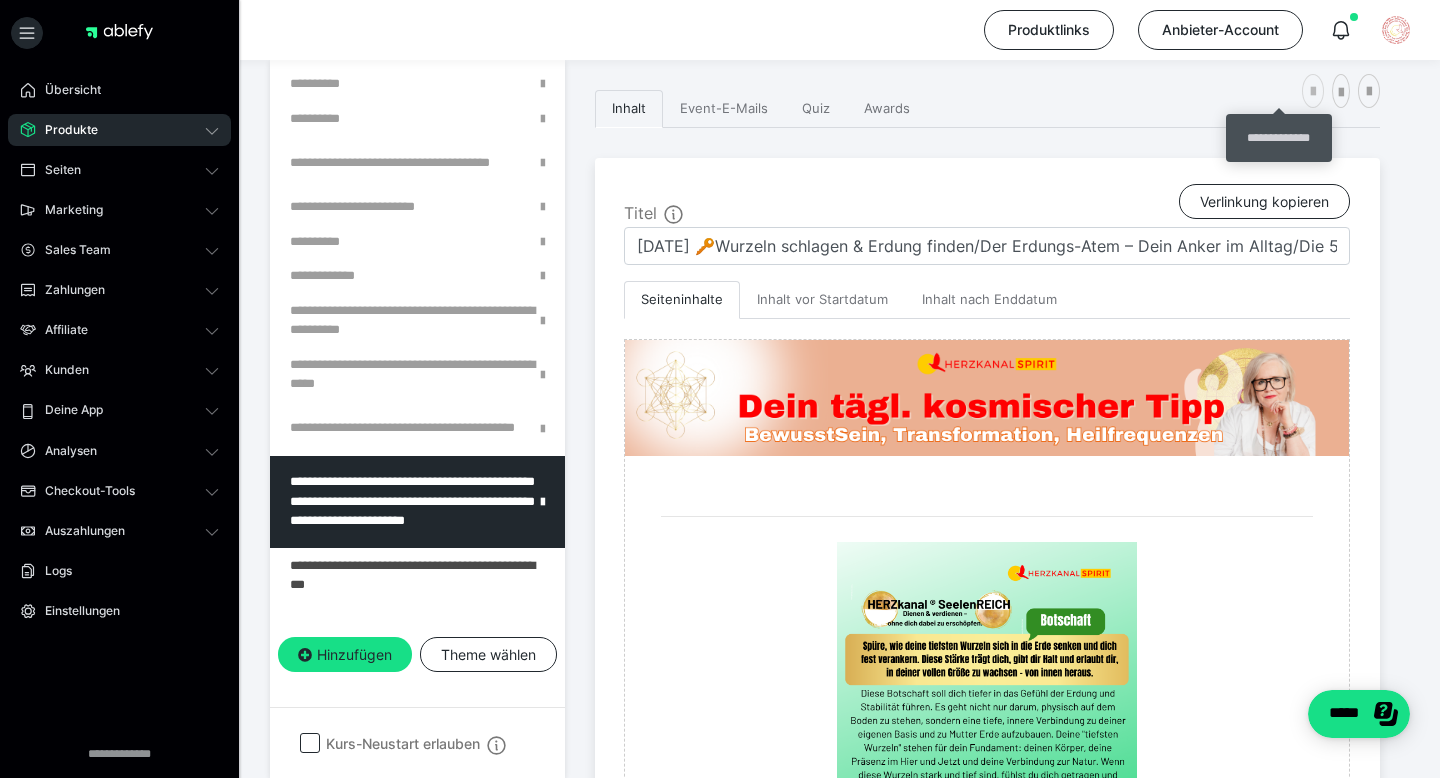 click at bounding box center [1313, 92] 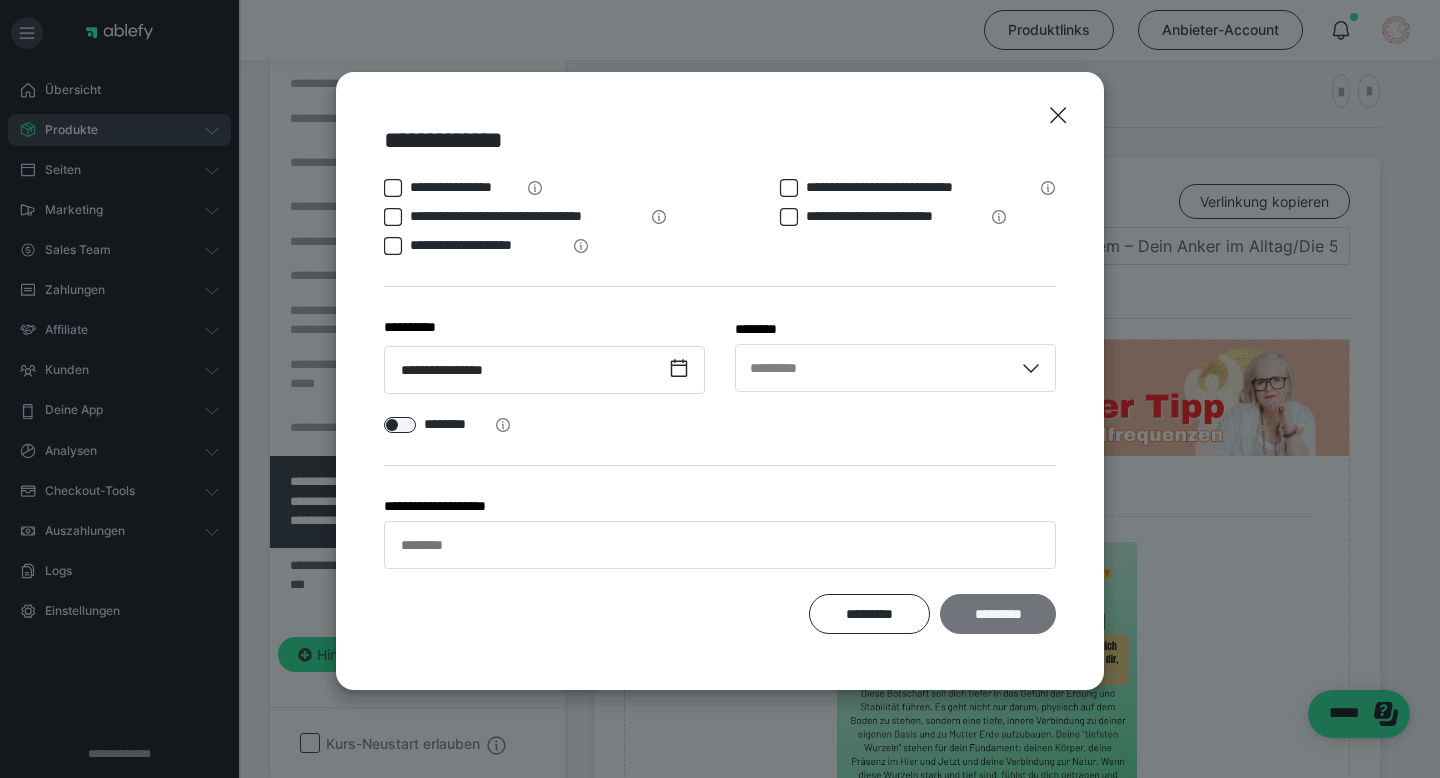 click on "*********" at bounding box center [998, 614] 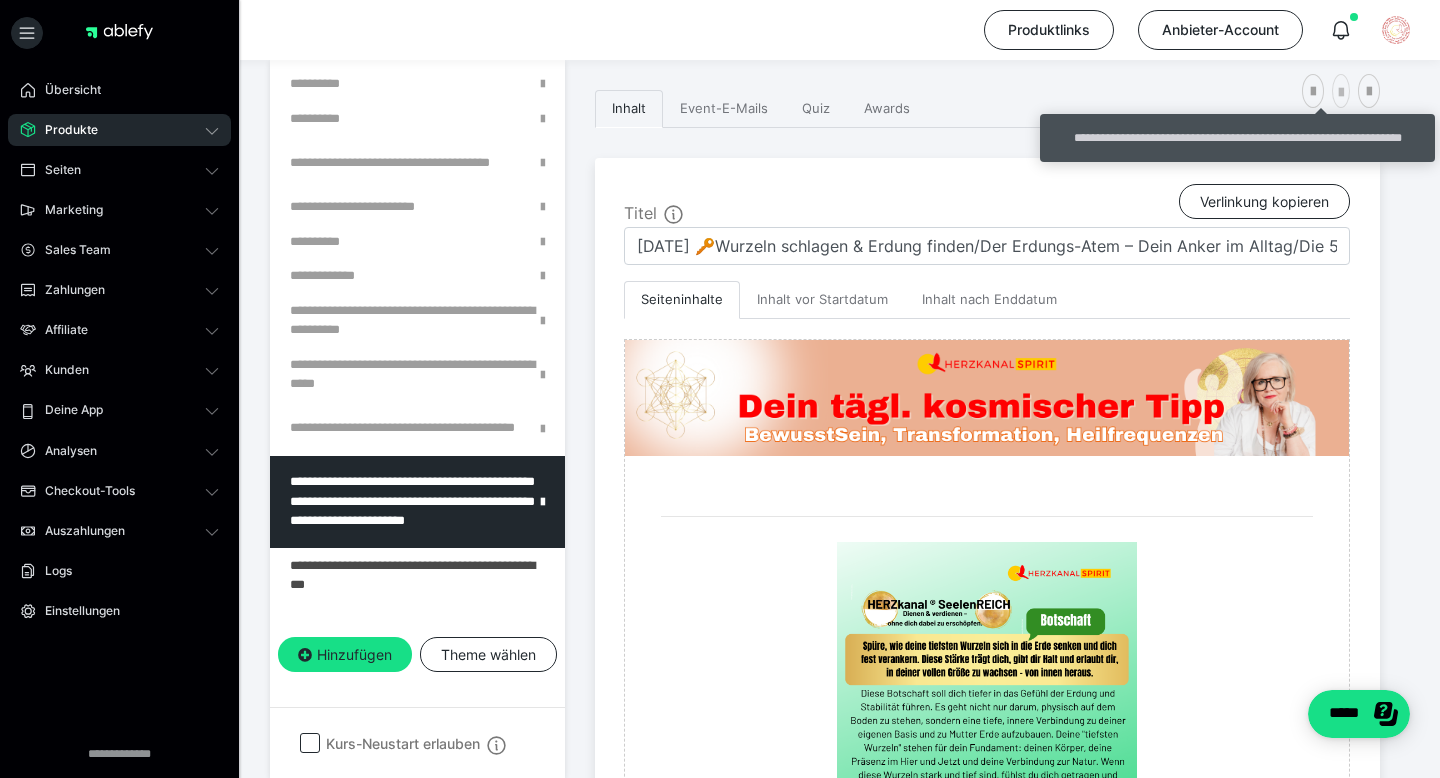 click at bounding box center (1341, 93) 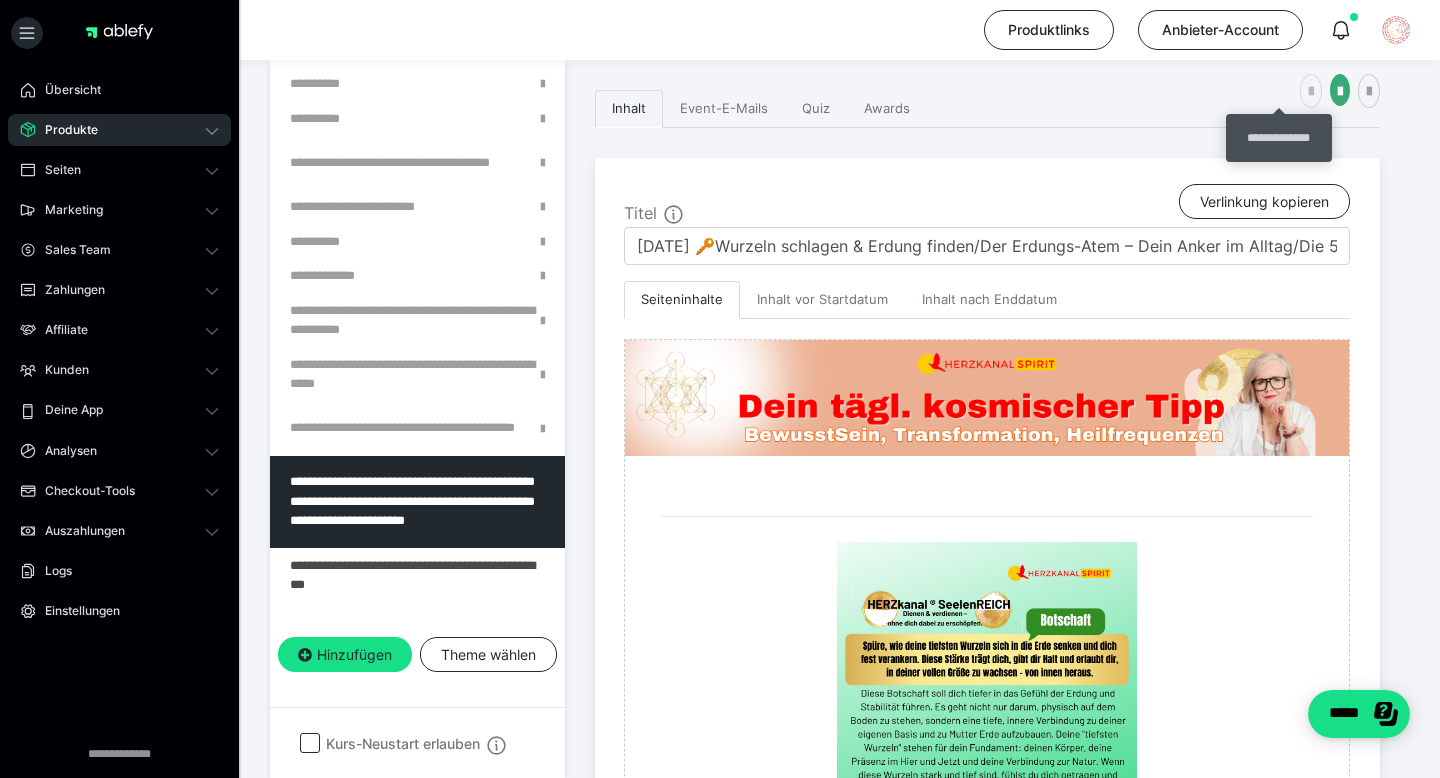 click at bounding box center (1311, 92) 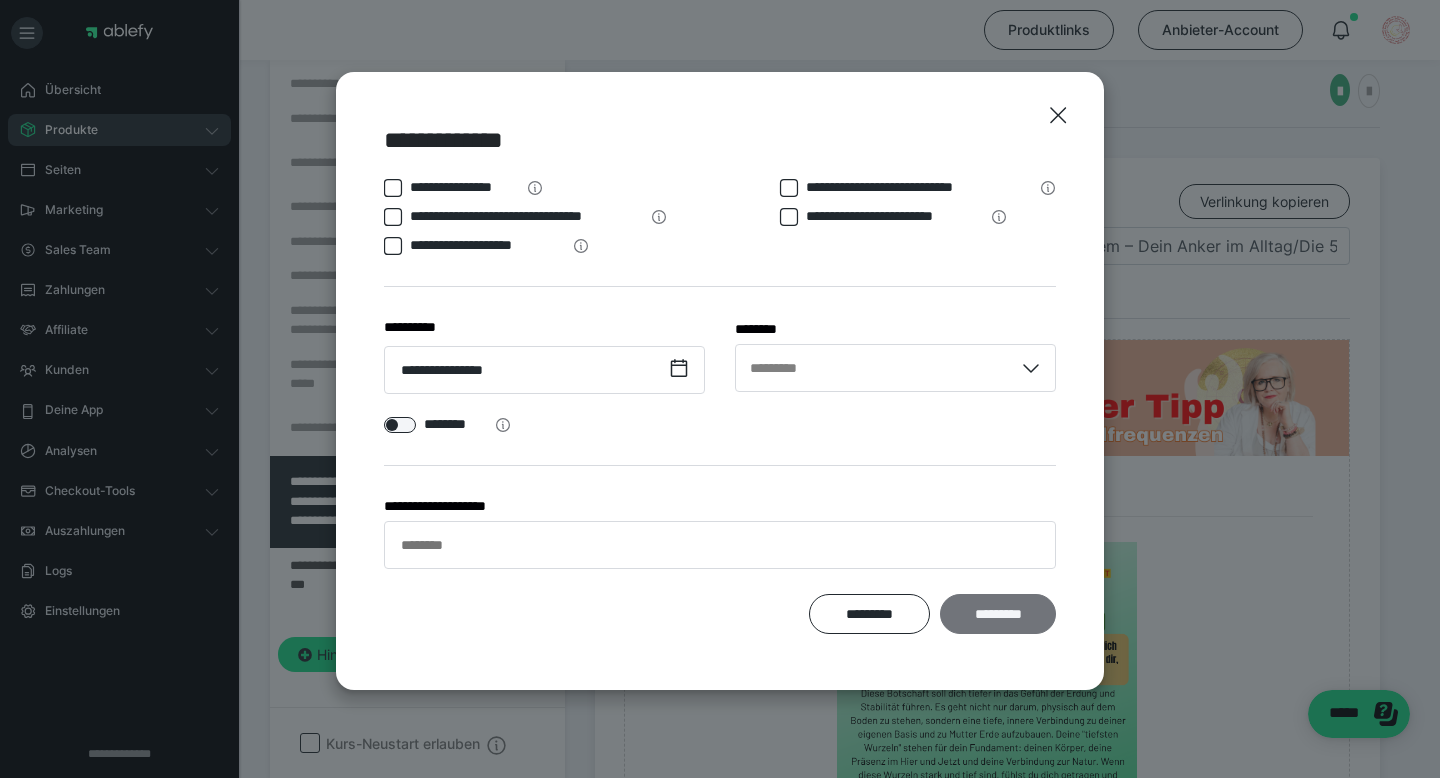 click on "*********" at bounding box center [998, 614] 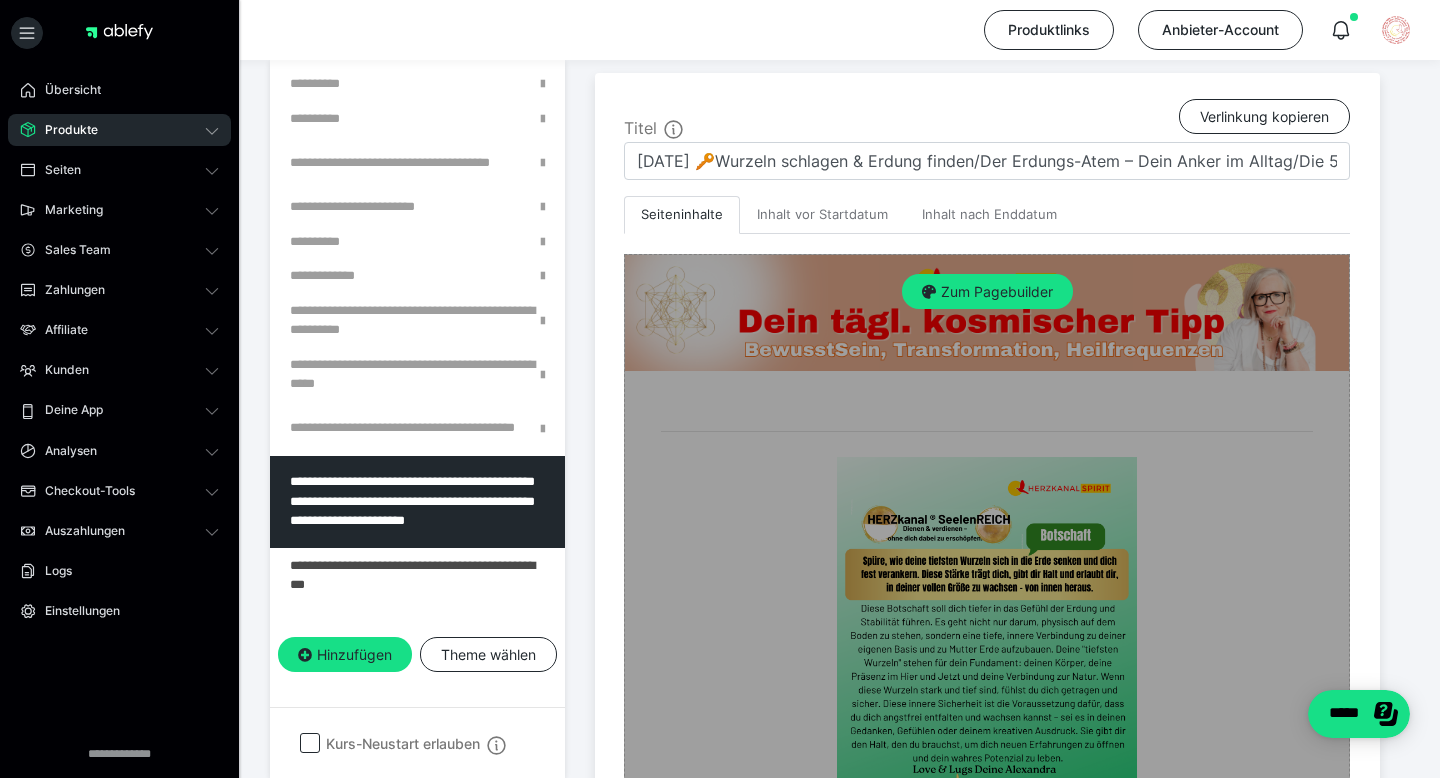scroll, scrollTop: 380, scrollLeft: 0, axis: vertical 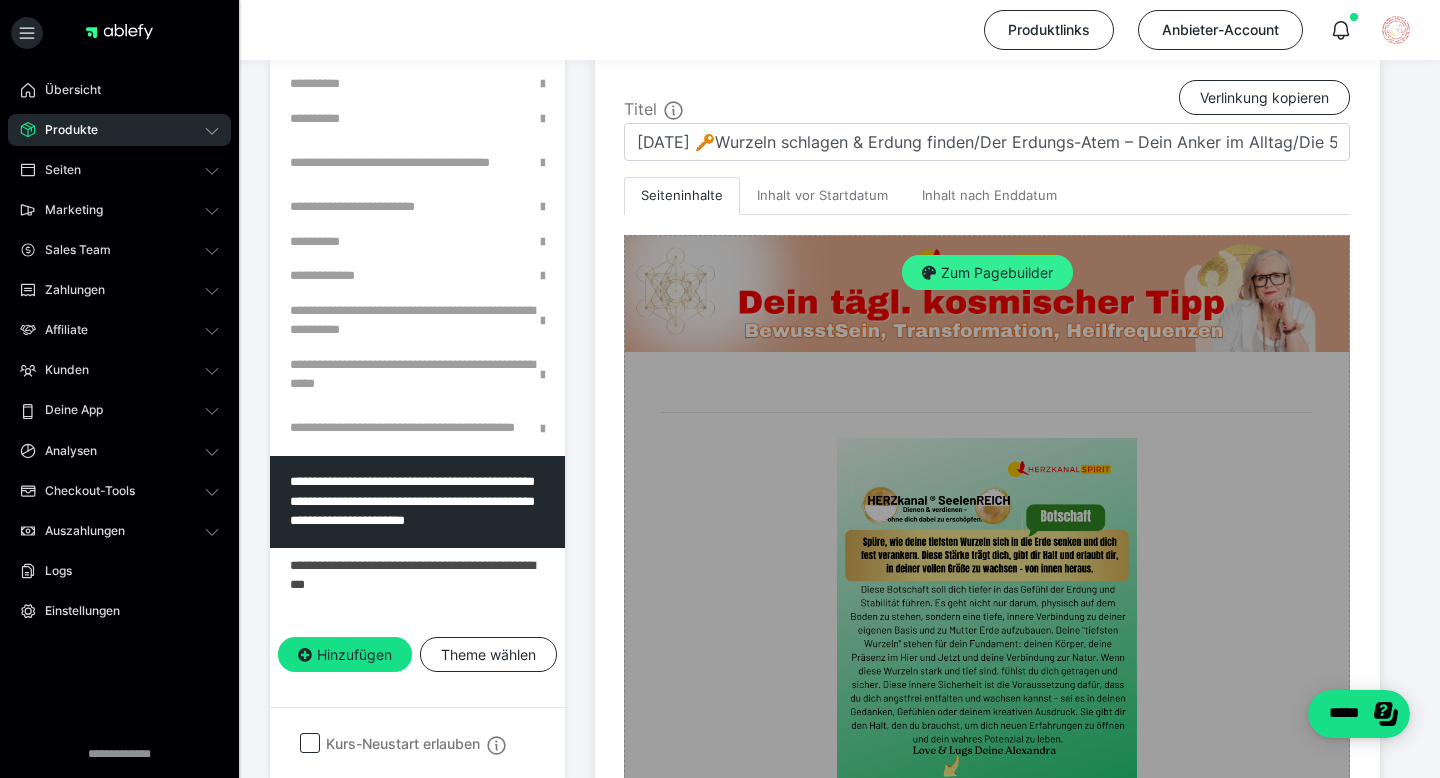 click on "Zum Pagebuilder" at bounding box center [987, 273] 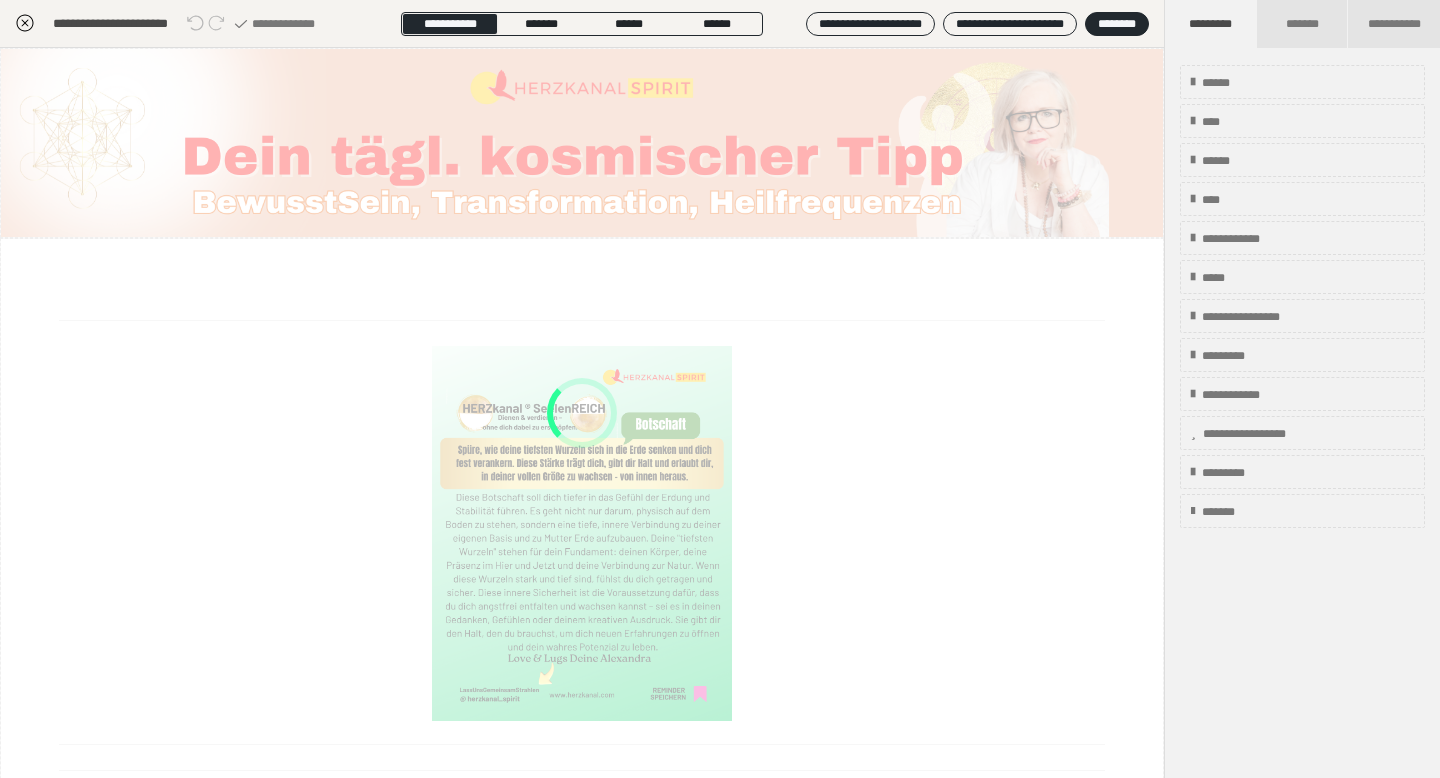 scroll, scrollTop: 276, scrollLeft: 0, axis: vertical 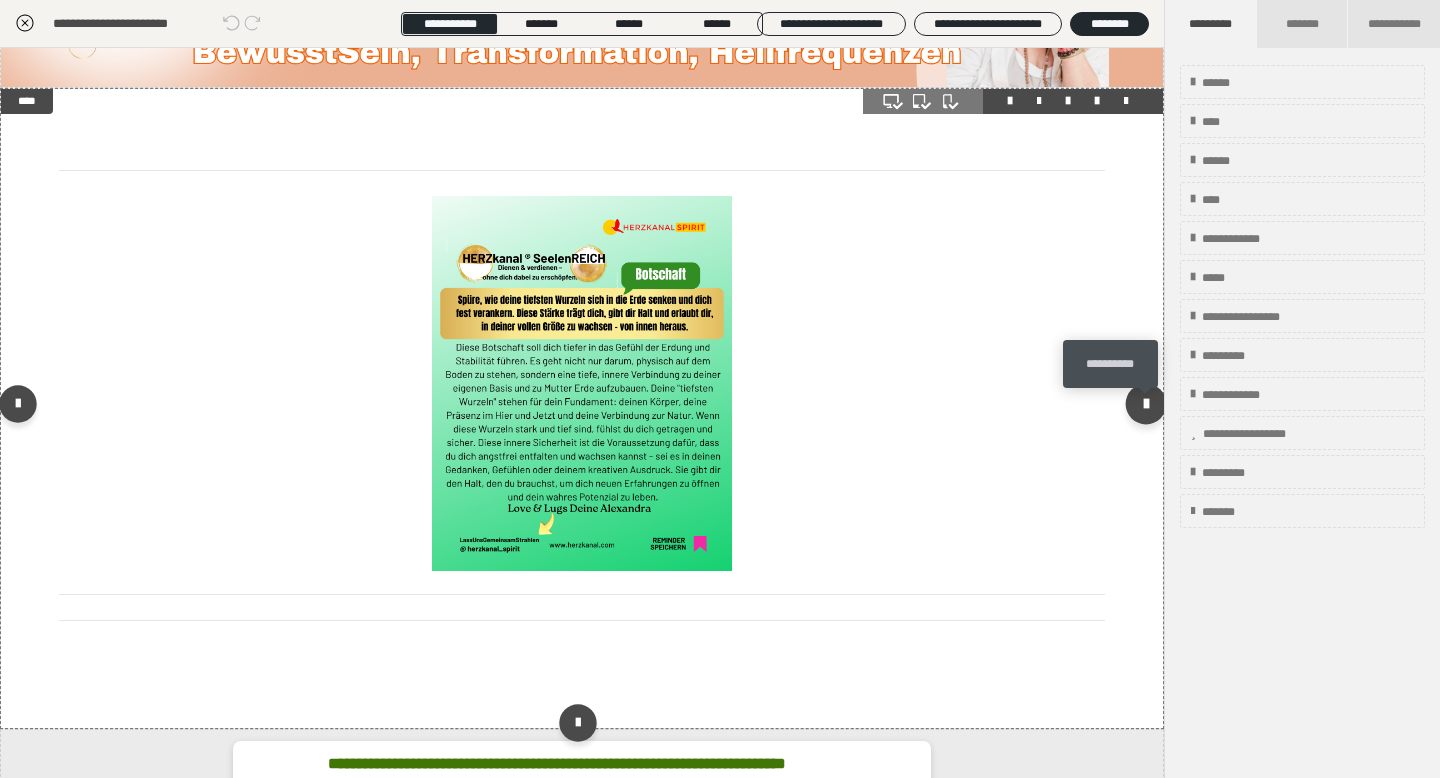 click at bounding box center [1146, 403] 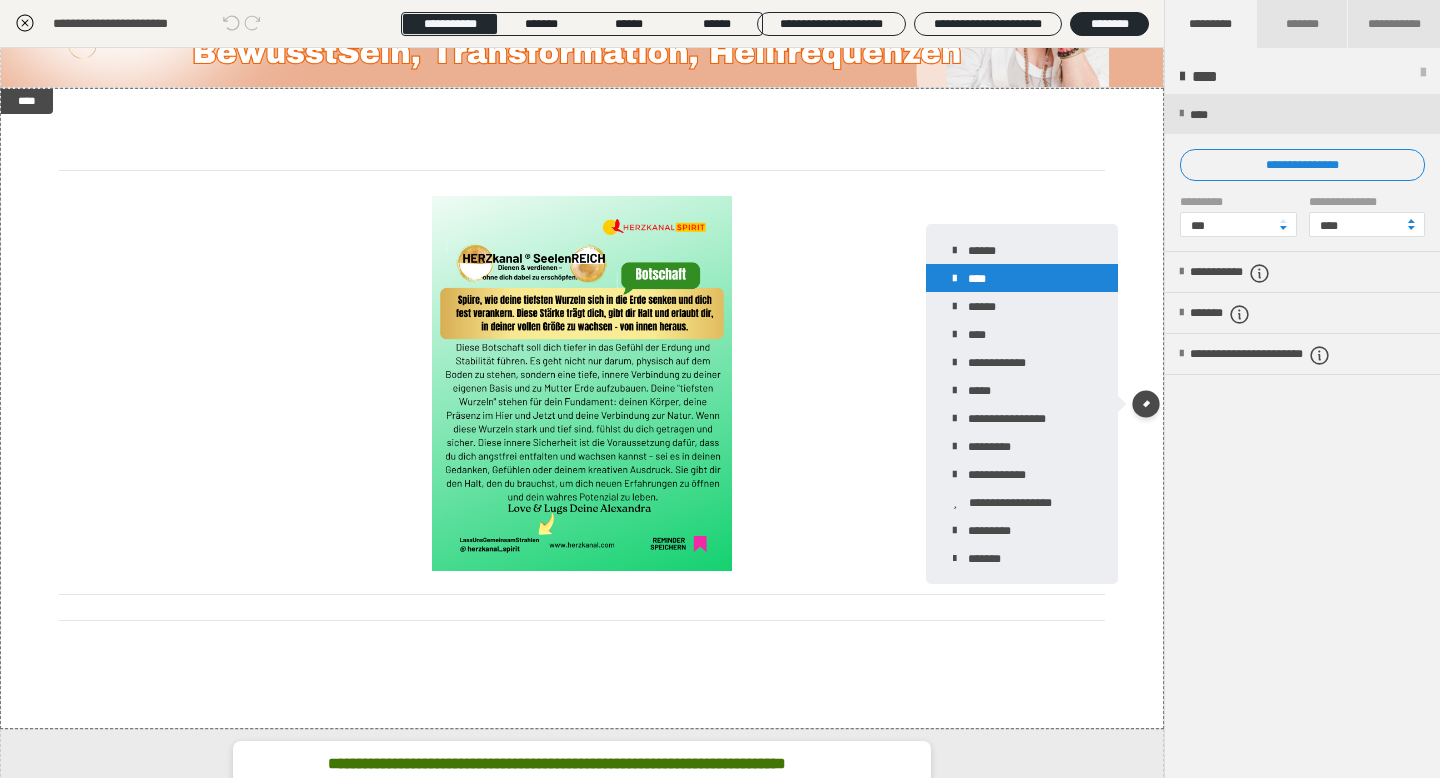 click on "****" at bounding box center [1022, 278] 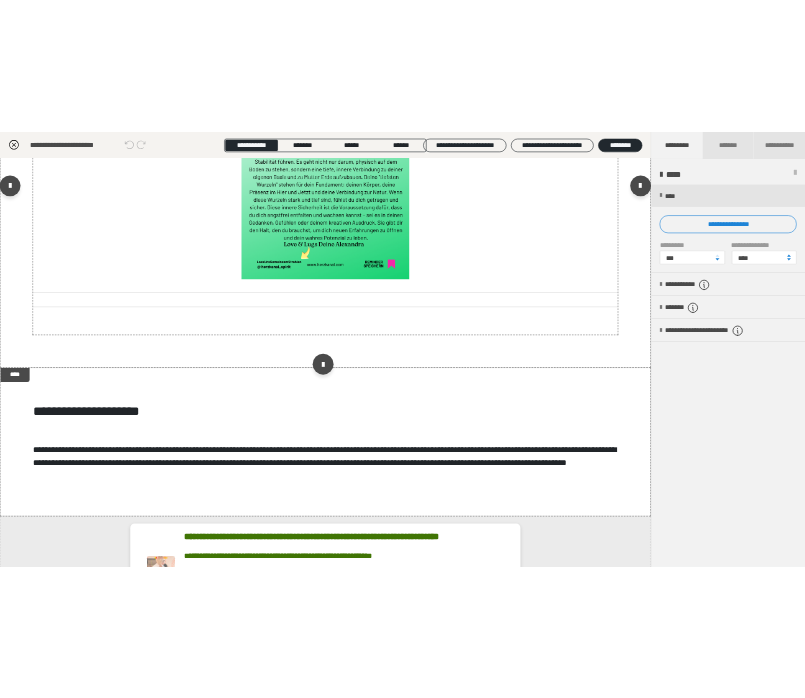 scroll, scrollTop: 463, scrollLeft: 0, axis: vertical 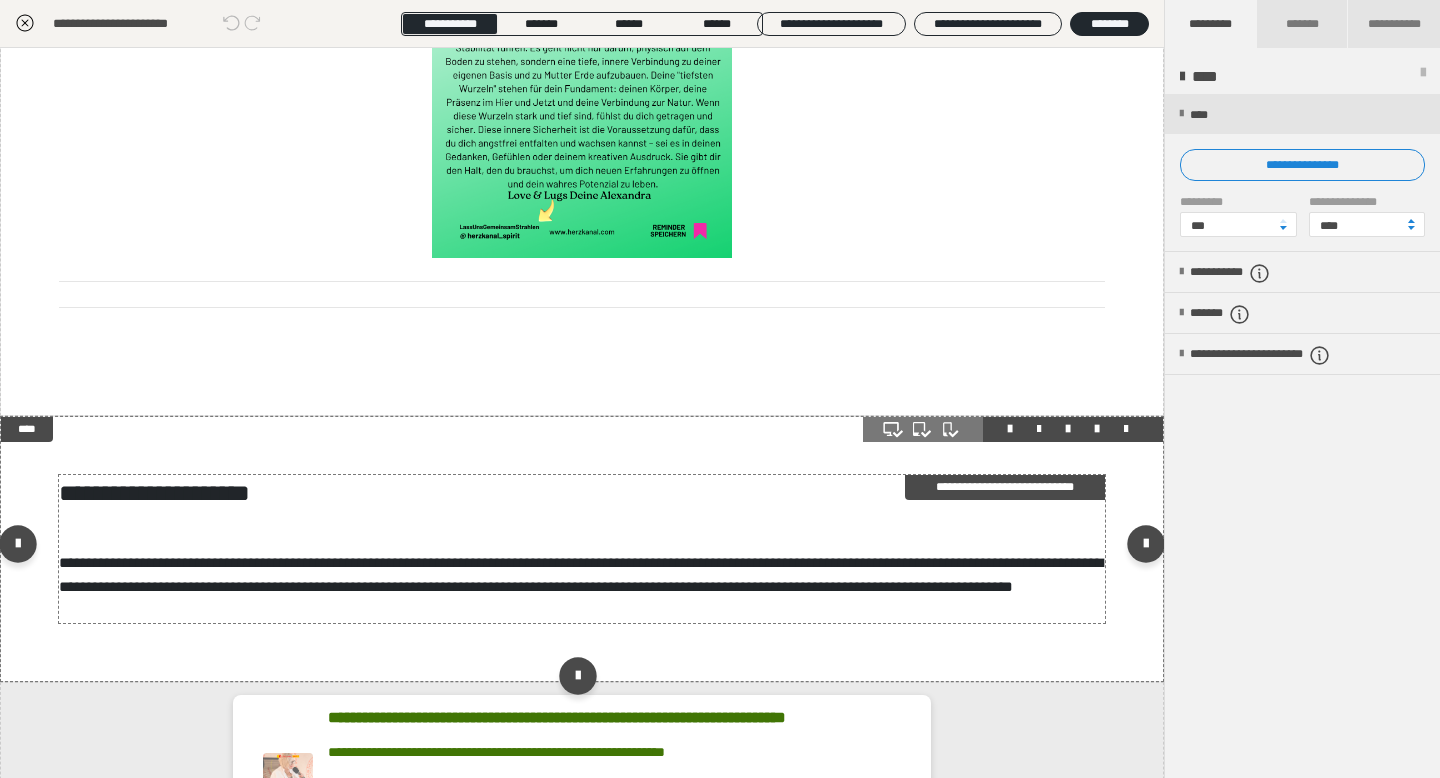 click on "**********" at bounding box center [1005, 487] 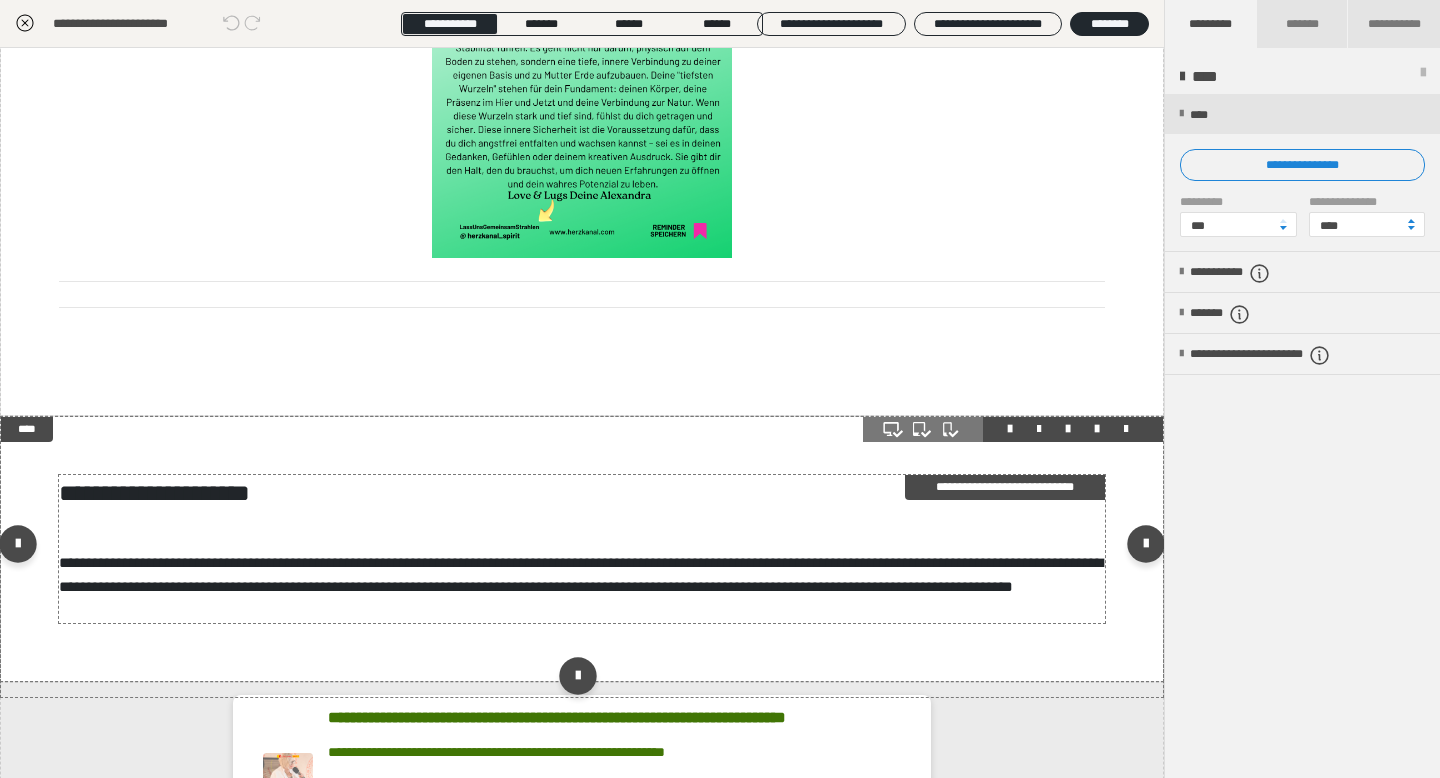 click on "**********" at bounding box center [1005, 487] 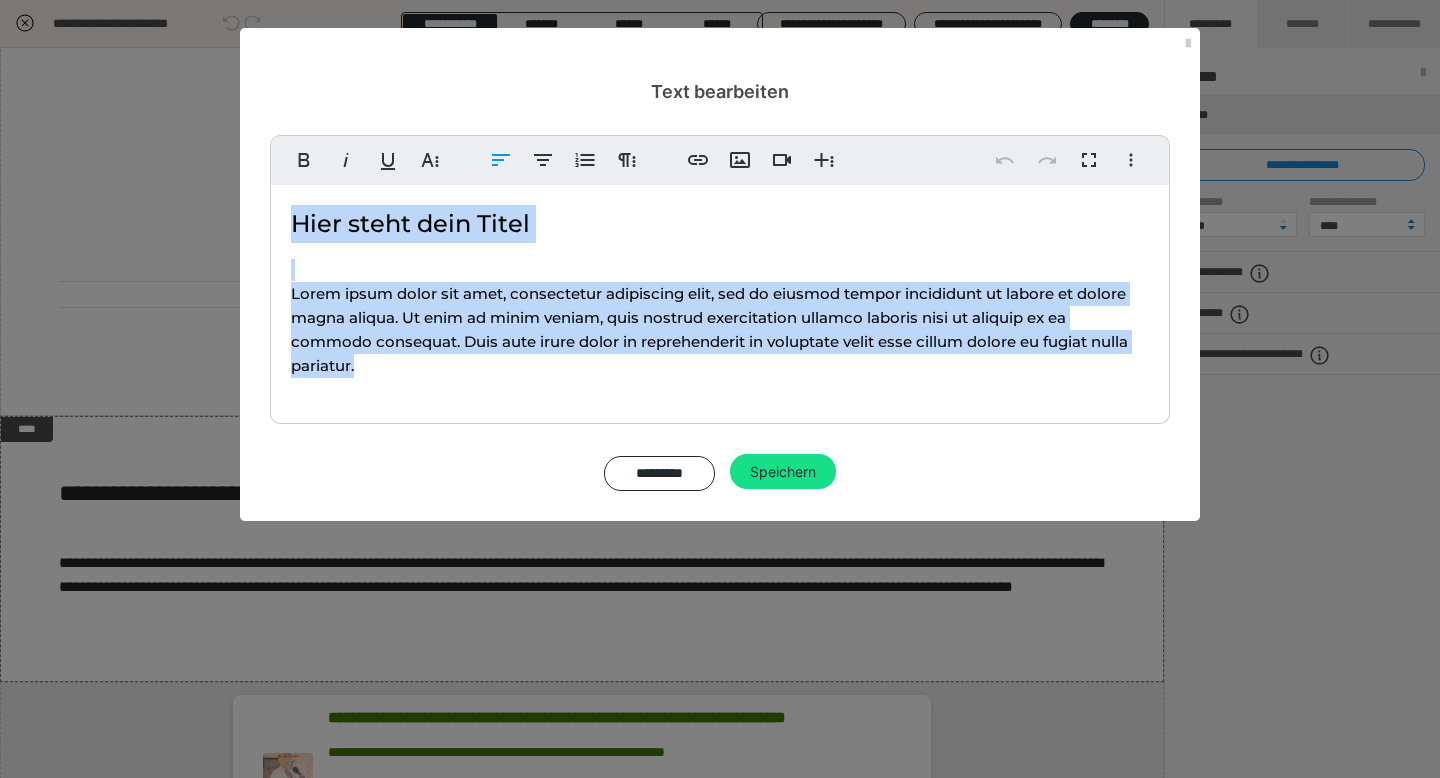 drag, startPoint x: 287, startPoint y: 226, endPoint x: 341, endPoint y: 380, distance: 163.19313 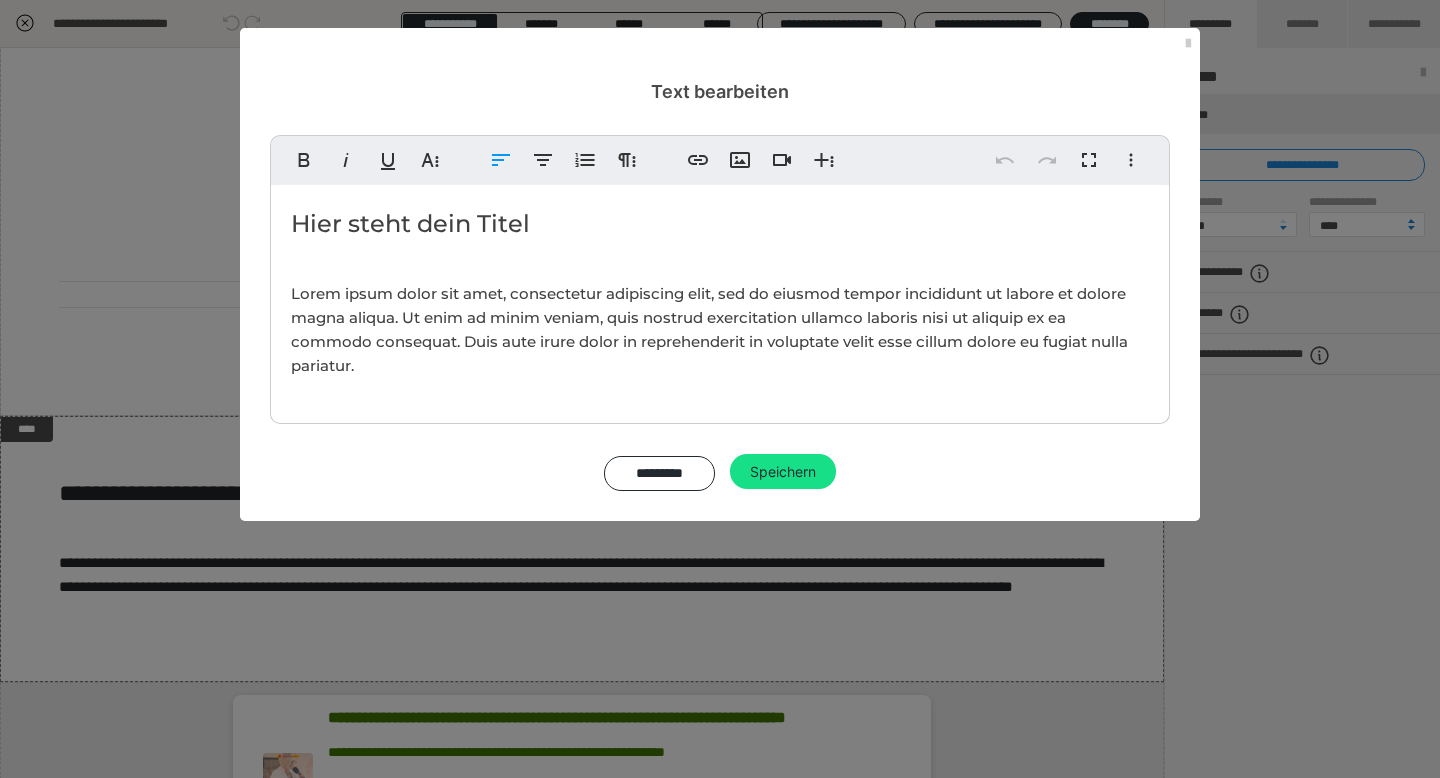 type 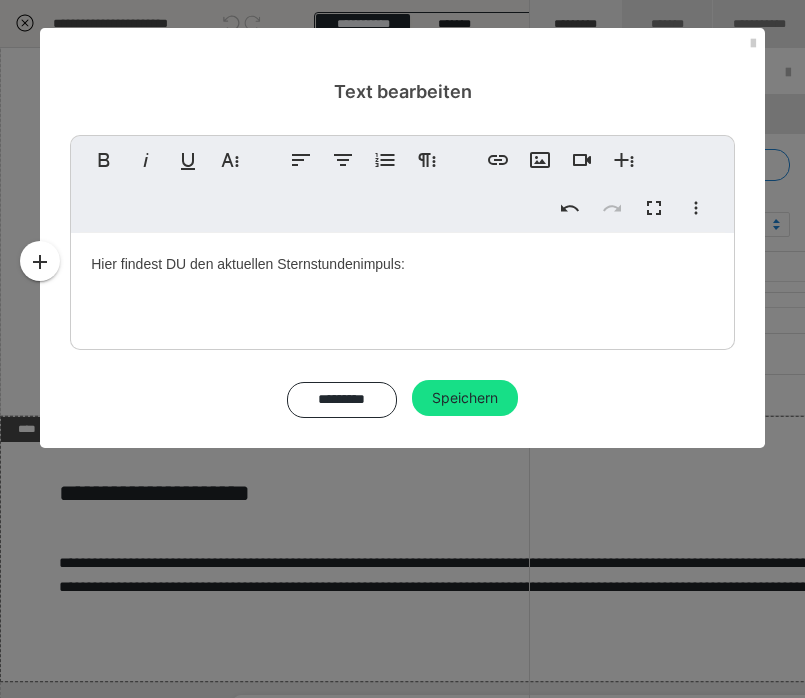 scroll, scrollTop: 737, scrollLeft: 0, axis: vertical 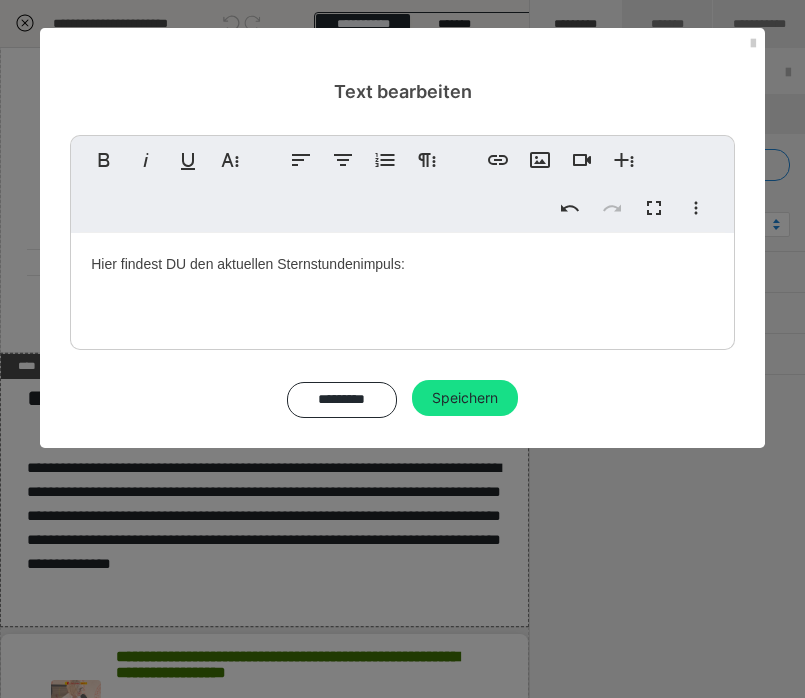click on "Hier findest DU den aktuellen Sternstundenimpuls:" at bounding box center (402, 286) 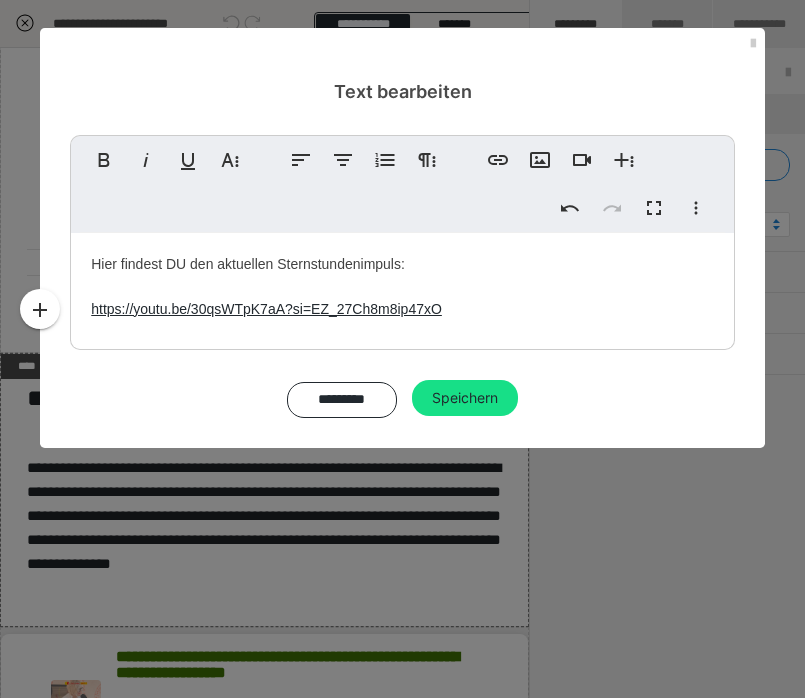 scroll, scrollTop: 241, scrollLeft: 9, axis: both 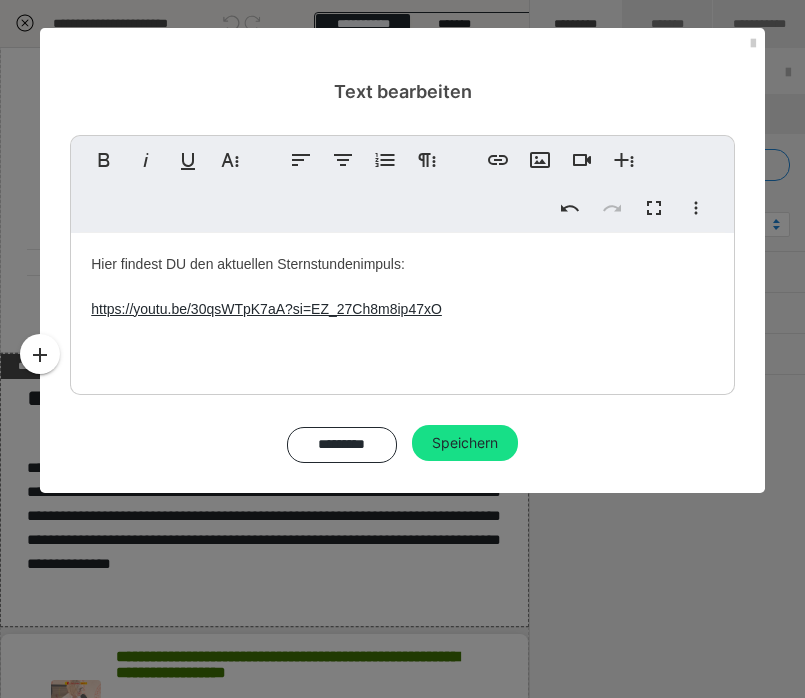 click on "Hier findest DU den aktuellen Sternstundenimpuls:  https://youtu.be/30qsWTpK7aA?si=EZ_27Ch8m8ip47xO" at bounding box center [402, 309] 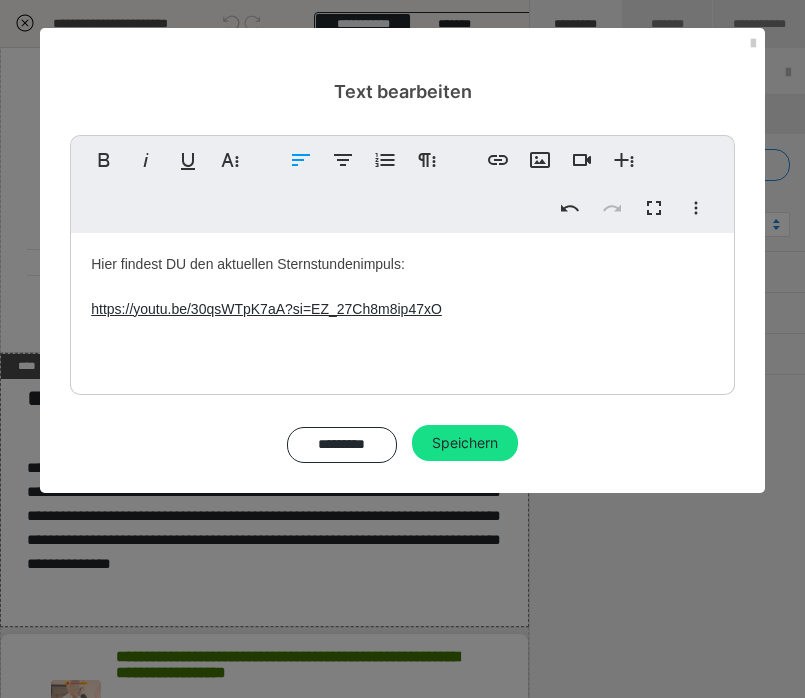 type 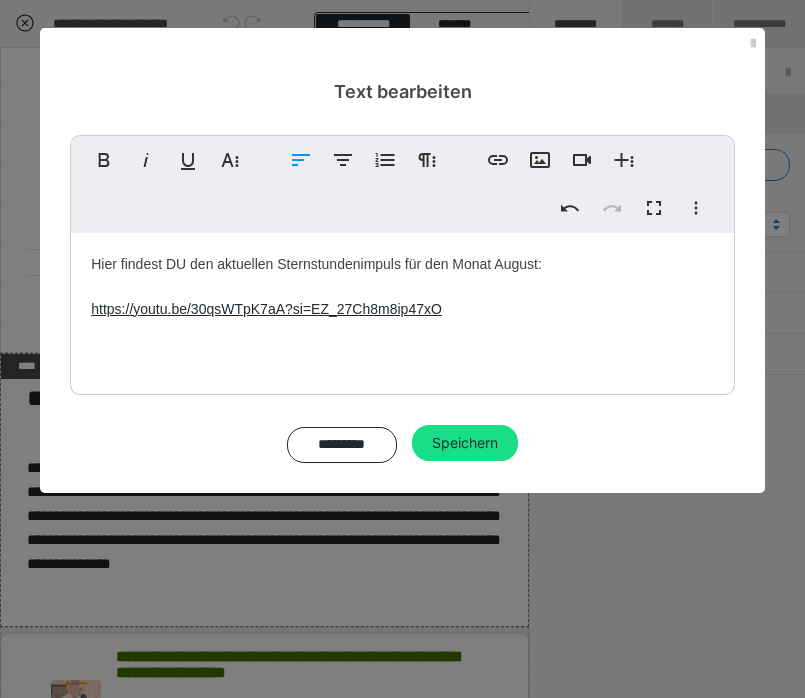 click on "Hier findest DU den aktuellen Sternstundenimpuls für den Monat August :  https://youtu.be/30qsWTpK7aA?si=EZ_27Ch8m8ip47xO" at bounding box center (402, 309) 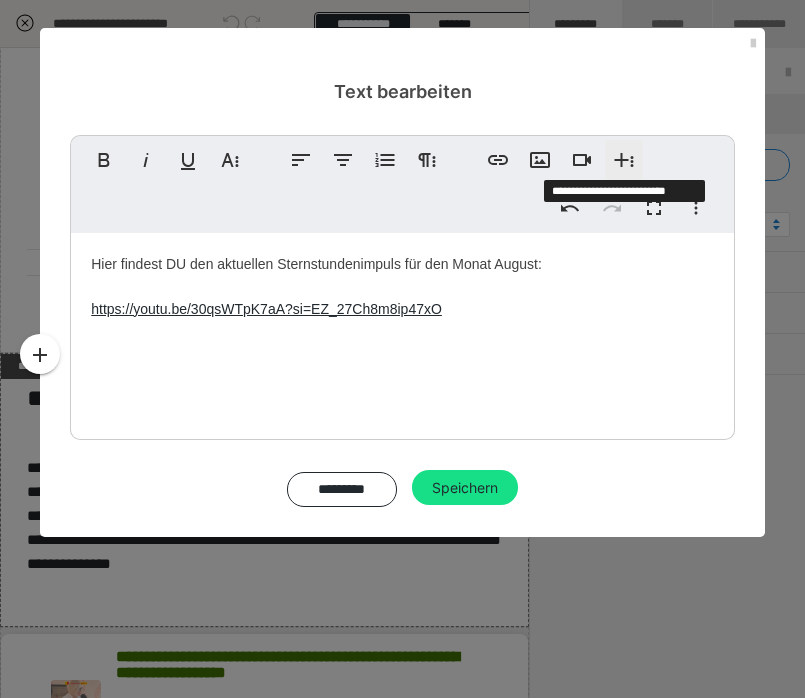 click on "Weitere Reichhaltige Formate" at bounding box center (624, 160) 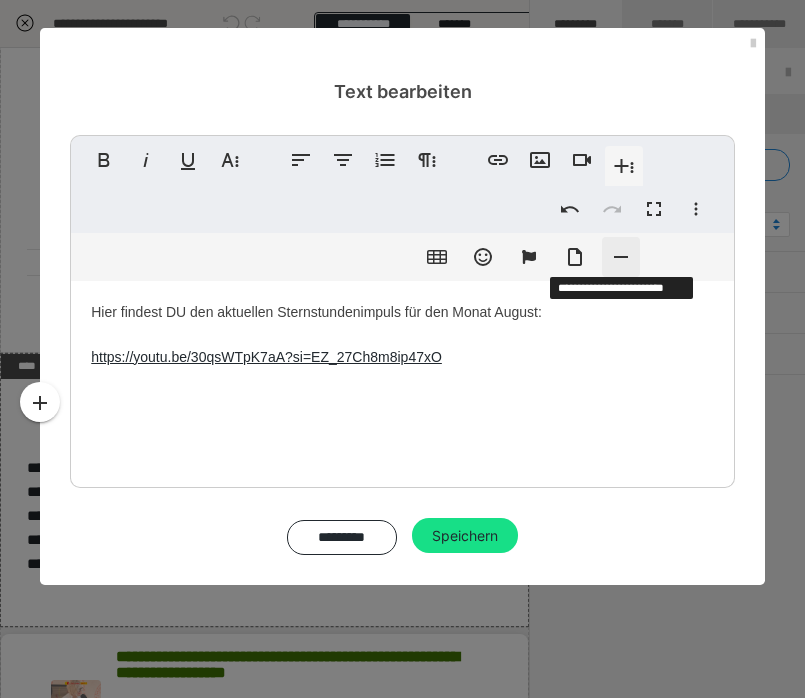 click 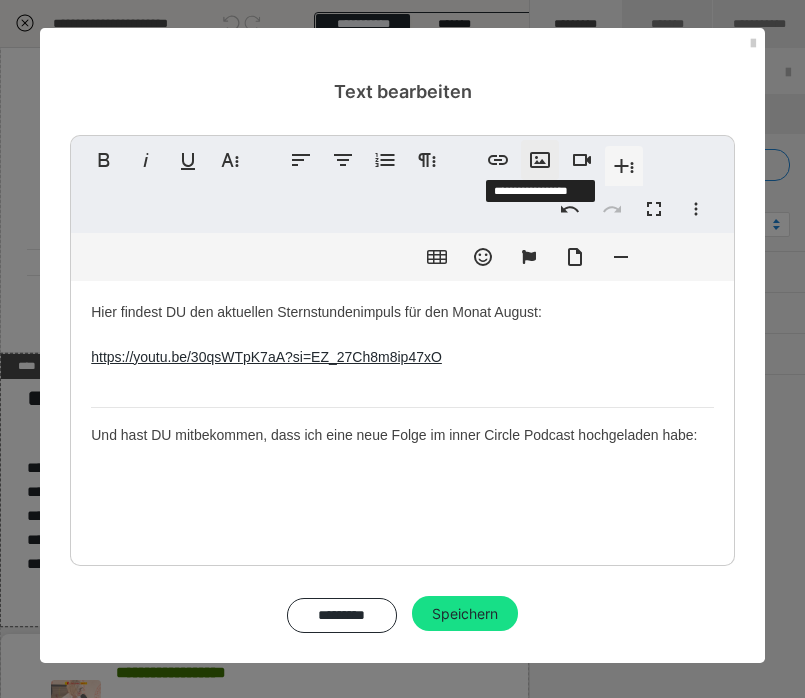 click 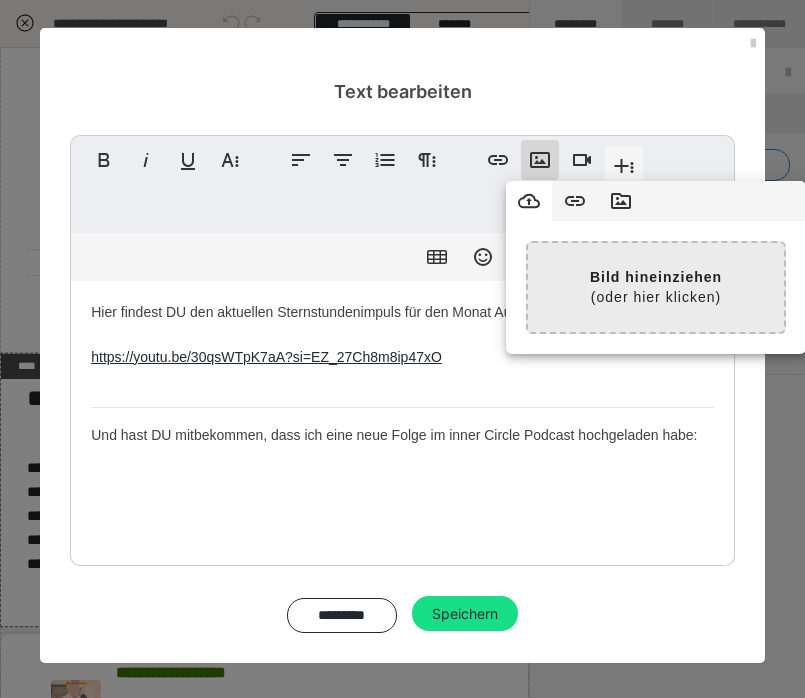 click at bounding box center (144, 287) 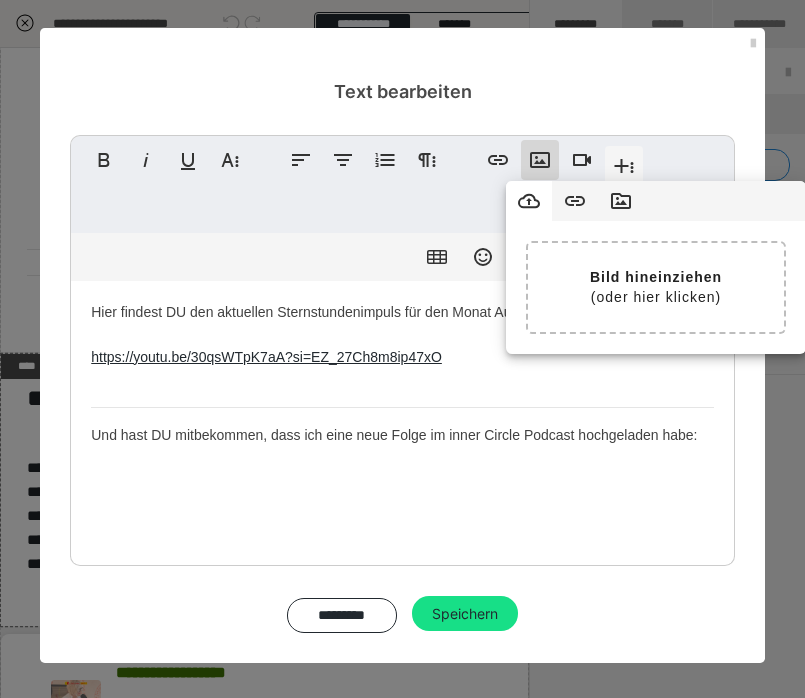 type on "C:\fakepath\Würde .png" 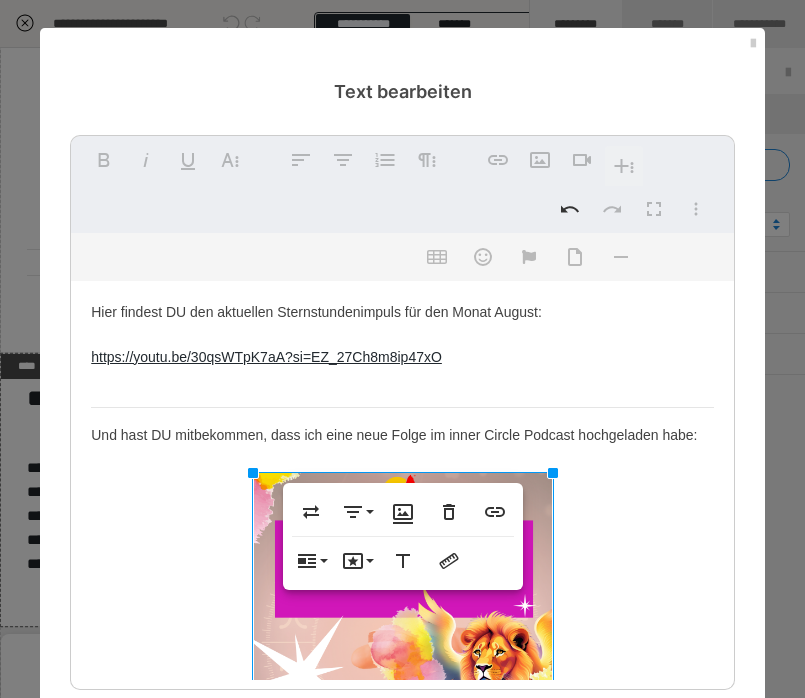 click on "Hier findest DU den aktuellen Sternstundenimpuls für den Monat August:  https://youtu.be/30qsWTpK7aA?si=EZ_27Ch8m8ip47xO Und hast DU mitbekommen, dass ich eine neue Folge im inner Circle Podcast hochgeladen habe:" at bounding box center [402, 550] 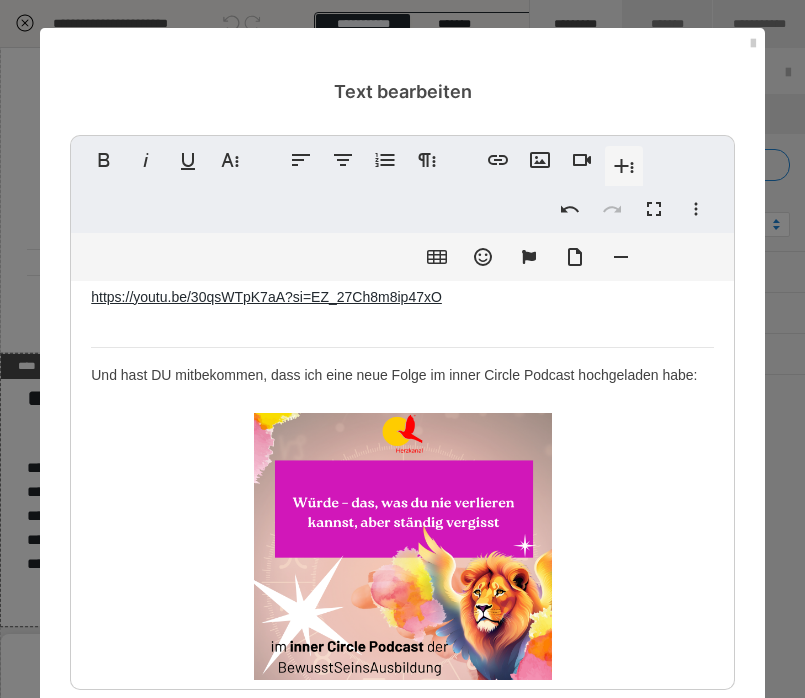 scroll, scrollTop: 139, scrollLeft: 0, axis: vertical 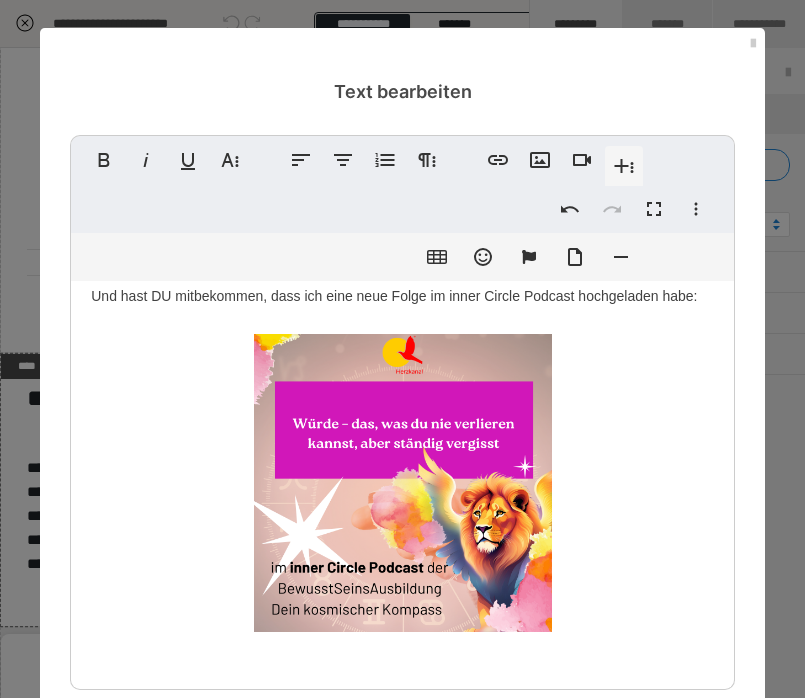 click on "Hier findest DU den aktuellen Sternstundenimpuls für den Monat August:  https://youtu.be/30qsWTpK7aA?si=EZ_27Ch8m8ip47xO Und hast DU mitbekommen, dass ich eine neue Folge im inner Circle Podcast hochgeladen habe:" at bounding box center (402, 411) 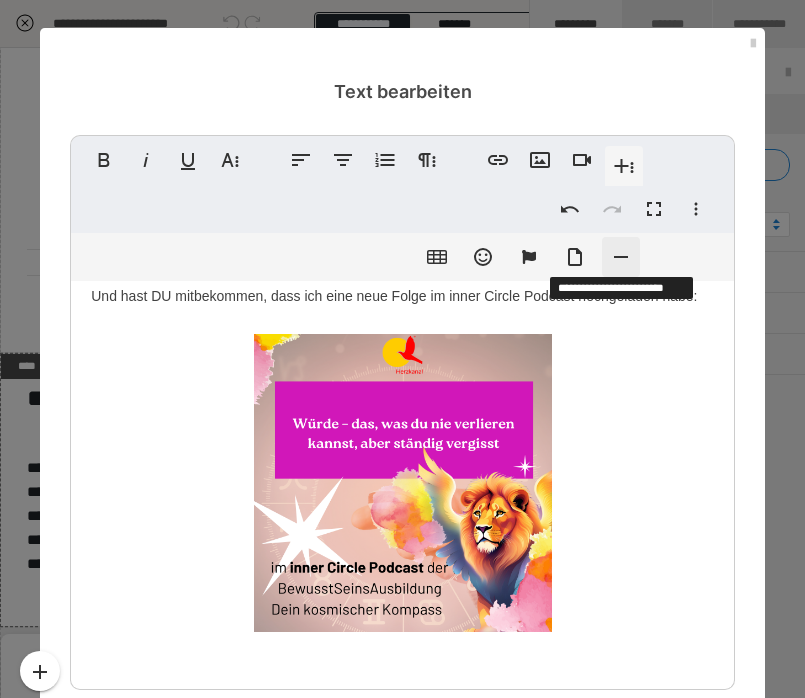 click 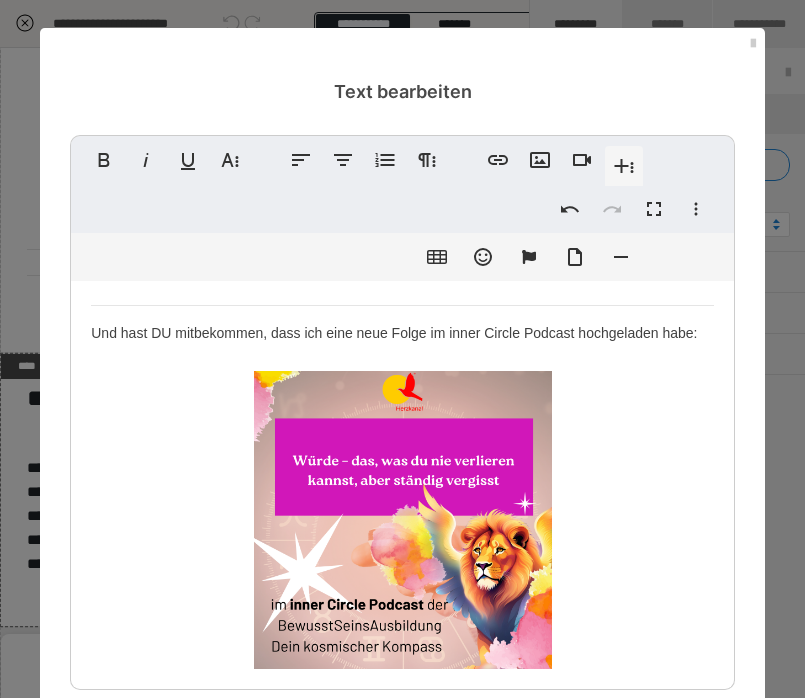 scroll, scrollTop: 101, scrollLeft: 0, axis: vertical 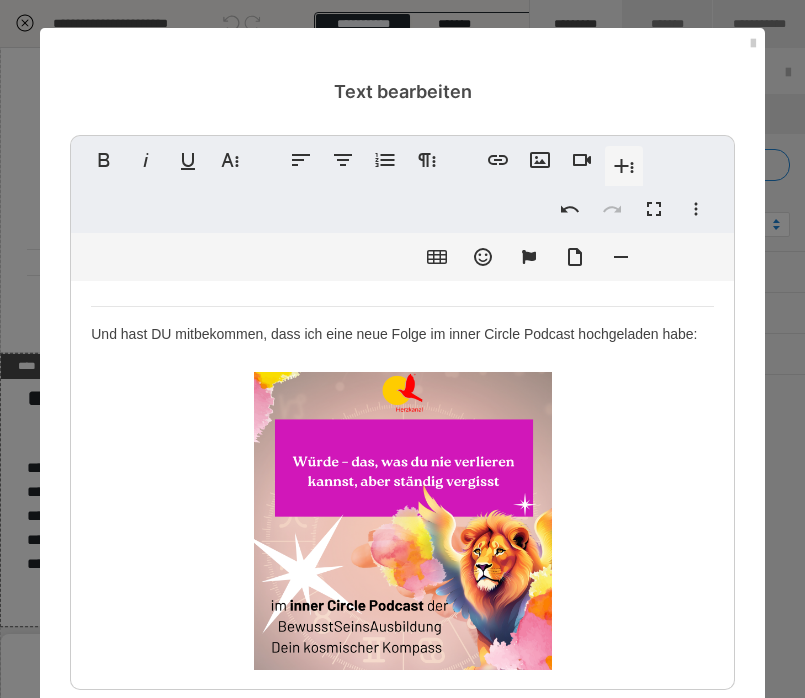 click on "Hier findest DU den aktuellen Sternstundenimpuls für den Monat August:  https://youtu.be/30qsWTpK7aA?si=EZ_27Ch8m8ip47xO Und hast DU mitbekommen, dass ich eine neue Folge im inner Circle Podcast hochgeladen habe:" at bounding box center (402, 476) 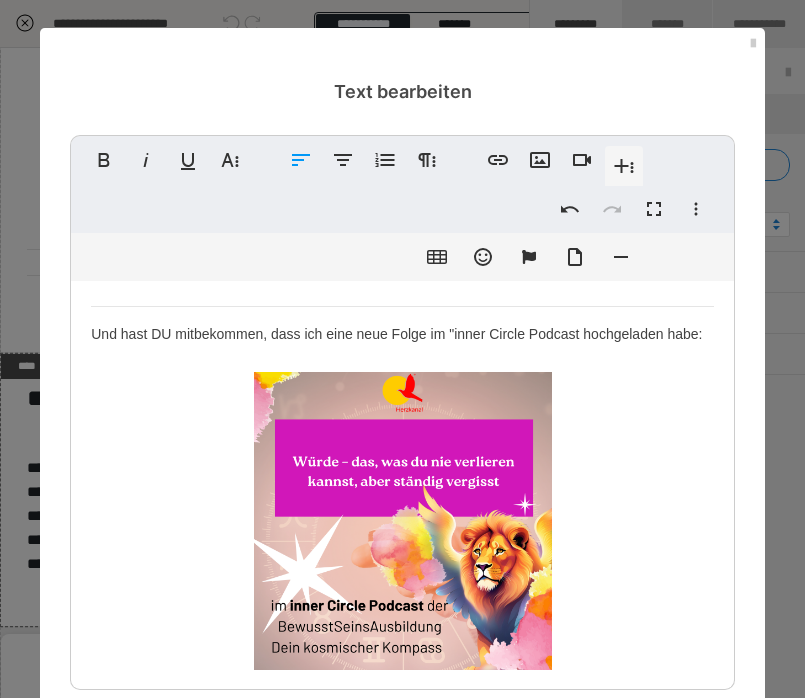 click on "Hier findest DU den aktuellen Sternstundenimpuls für den Monat August:  https://youtu.be/30qsWTpK7aA?si=EZ_27Ch8m8ip47xO Und hast DU mitbekommen, dass ich eine neue Folge im "inner Circle Podcast hochgeladen habe:" at bounding box center [402, 476] 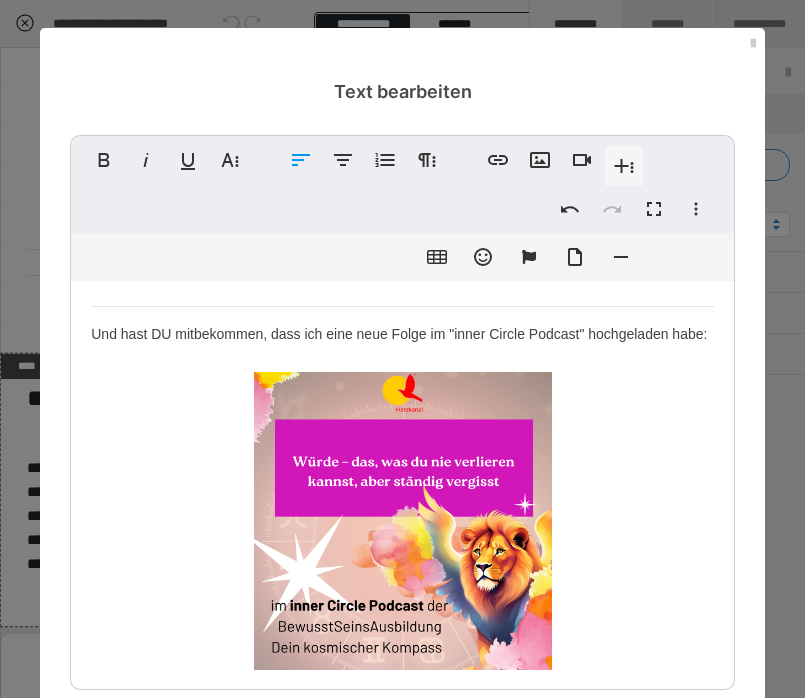 click on "Hier findest DU den aktuellen Sternstundenimpuls für den Monat August:  https://youtu.be/30qsWTpK7aA?si=EZ_27Ch8m8ip47xO Und hast DU mitbekommen, dass ich eine neue Folge im "inner Circle Podcast" hochgeladen habe:" at bounding box center [402, 476] 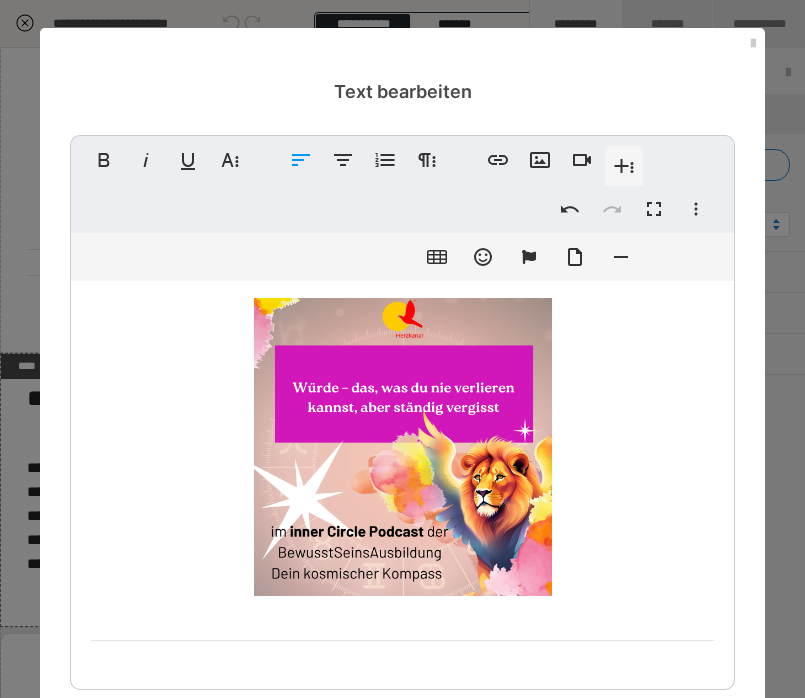 scroll, scrollTop: 194, scrollLeft: 0, axis: vertical 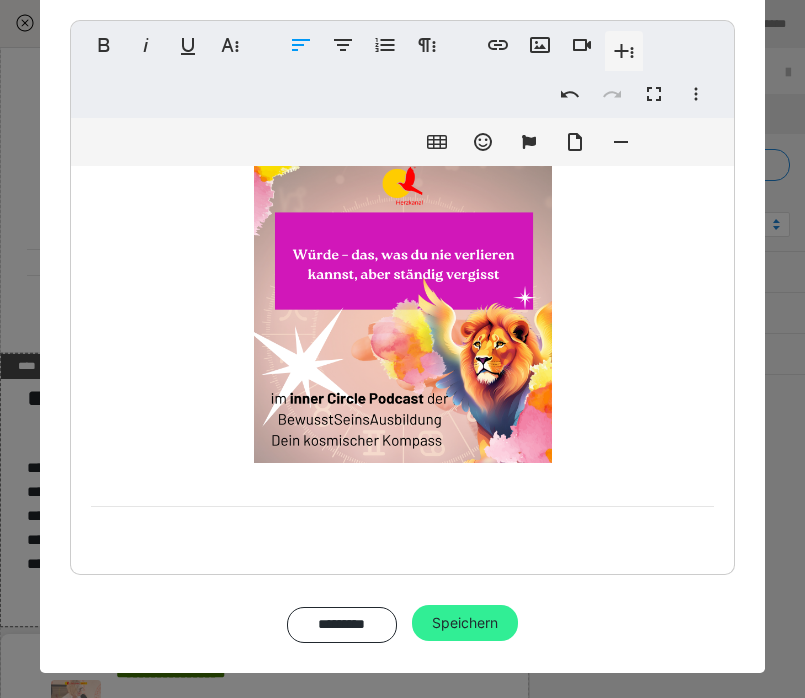 click on "Speichern" at bounding box center (465, 623) 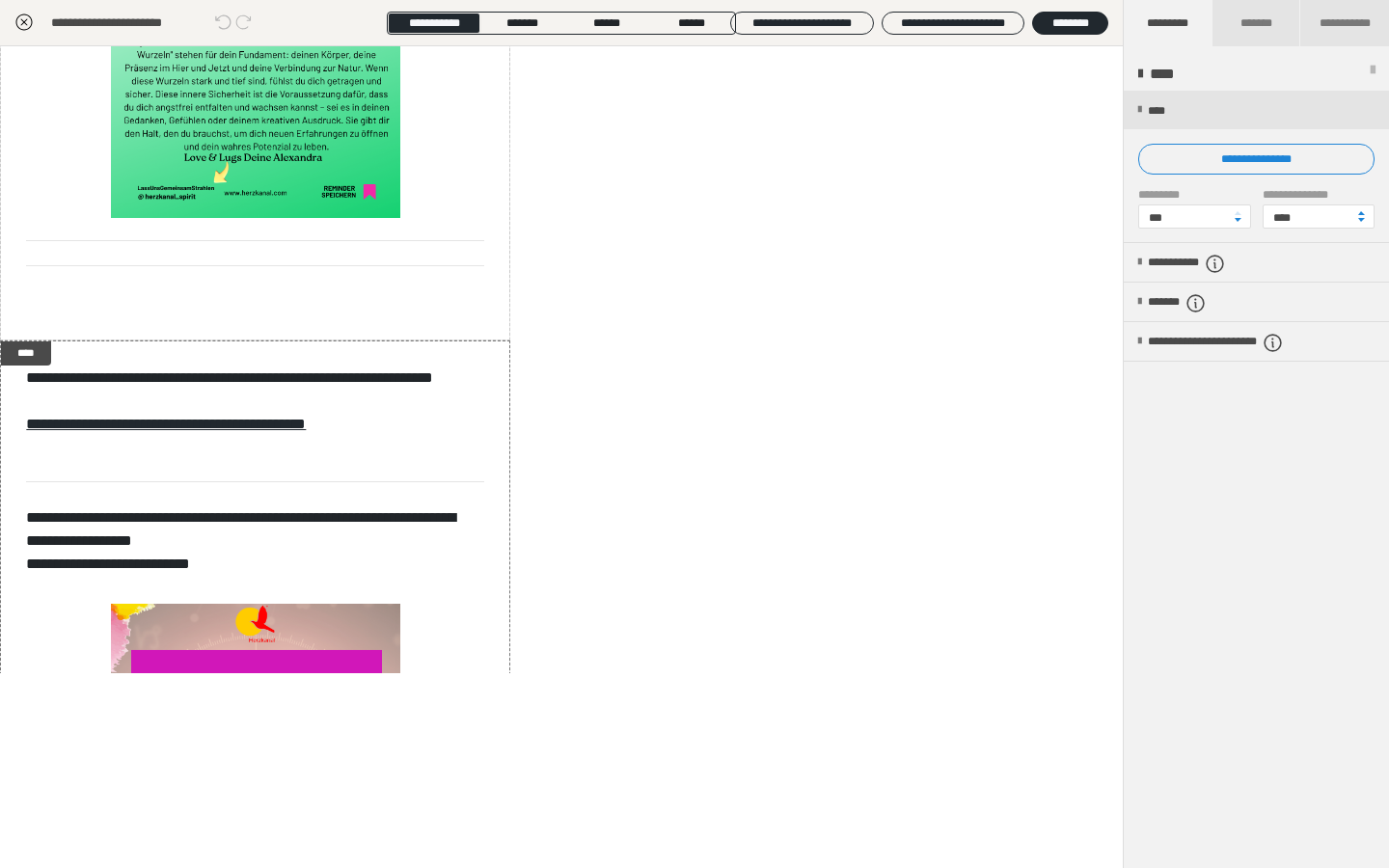 scroll, scrollTop: 593, scrollLeft: 0, axis: vertical 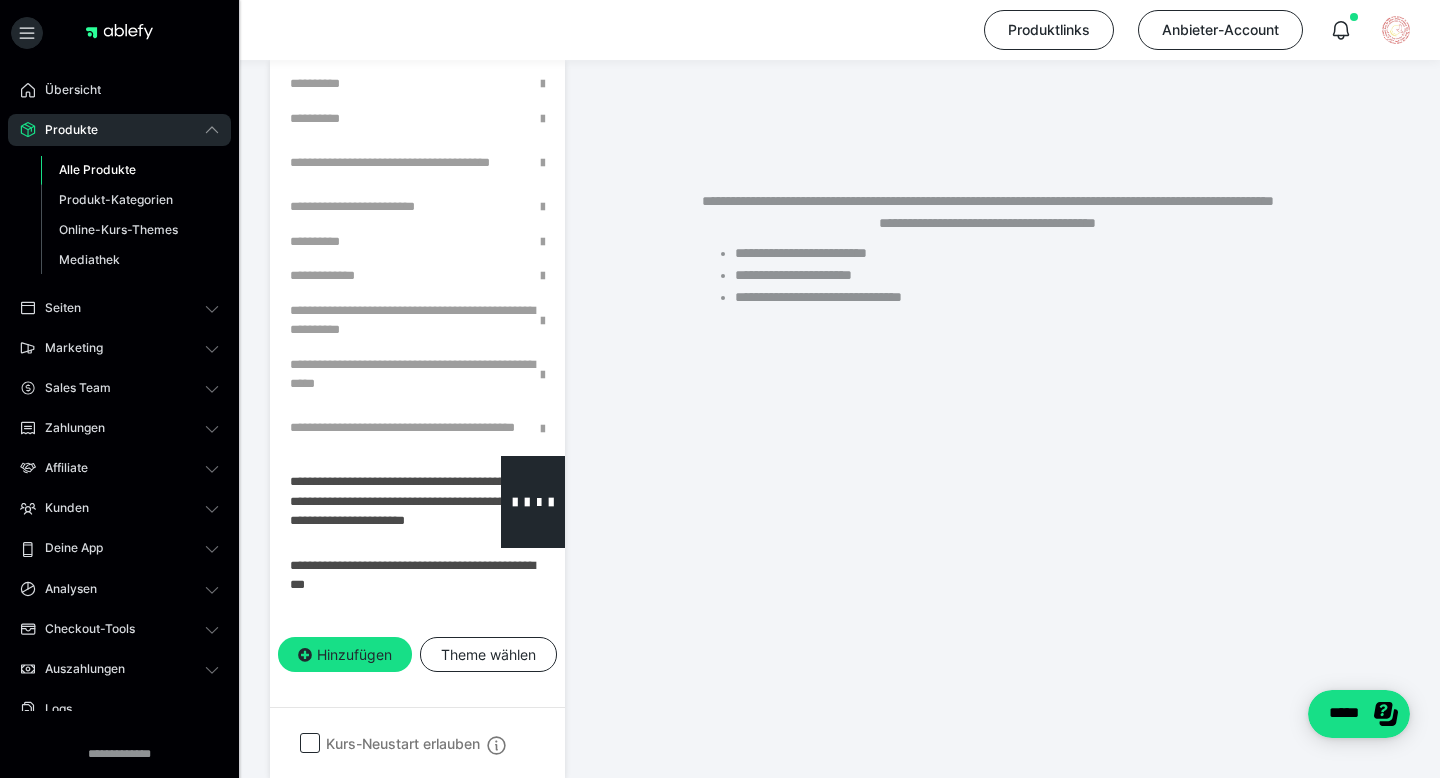 click at bounding box center [365, 502] 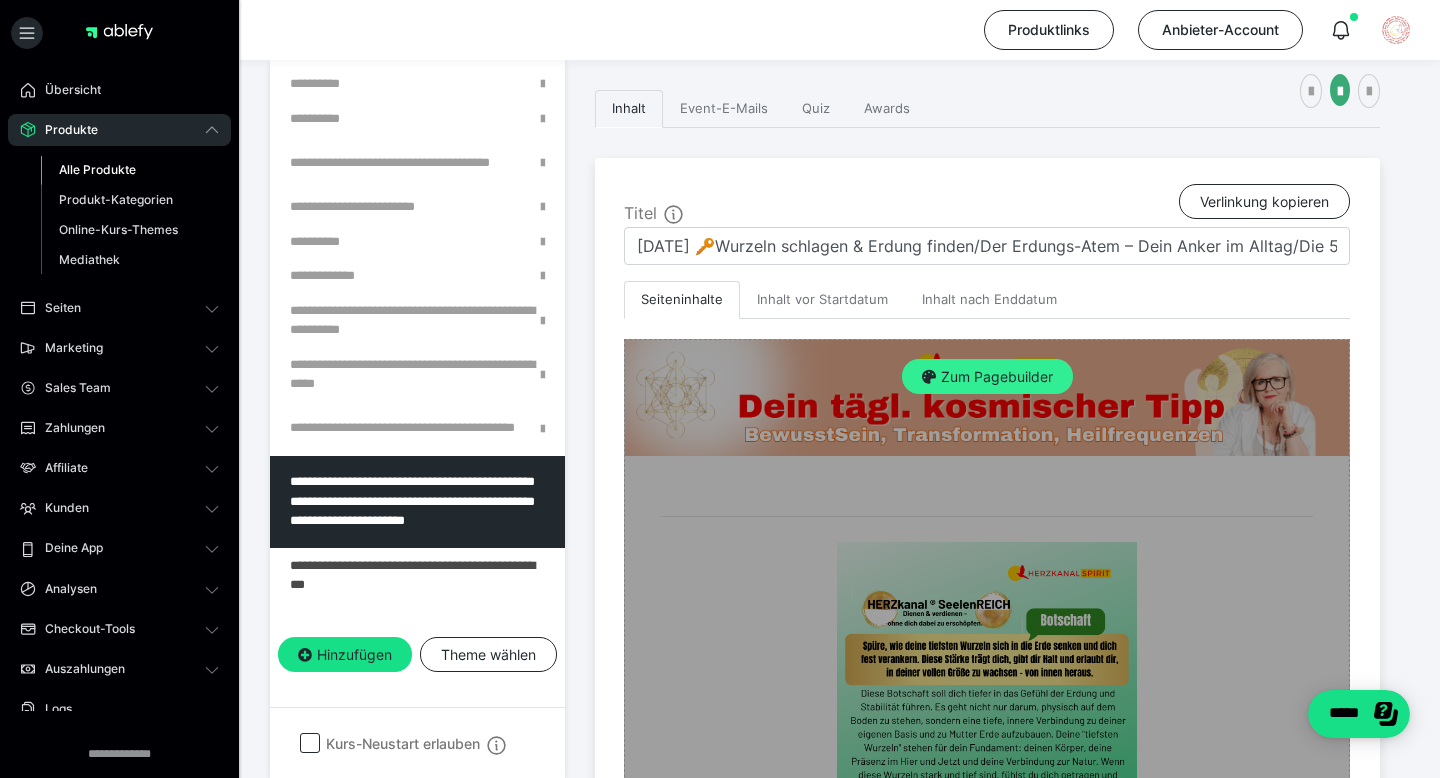 click on "Zum Pagebuilder" at bounding box center [987, 377] 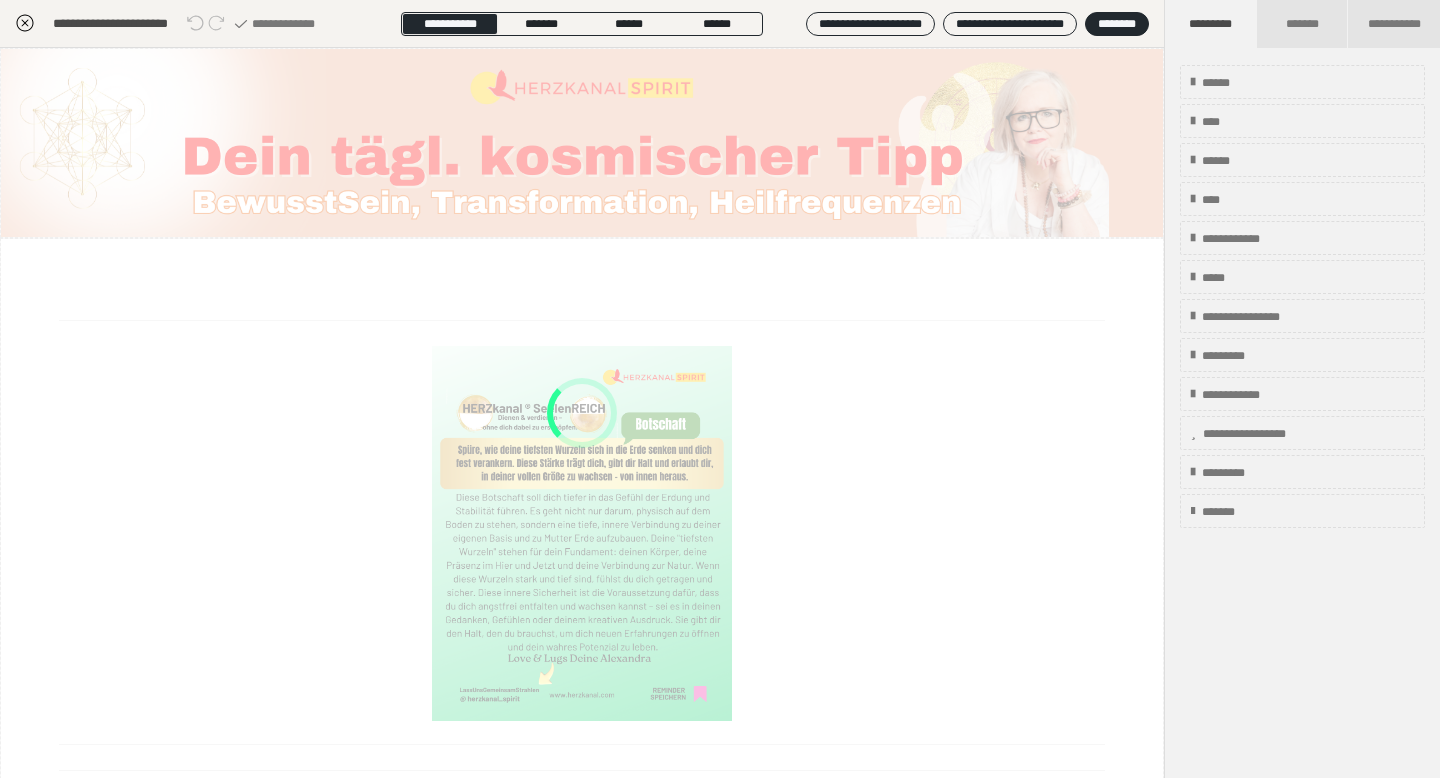 click at bounding box center (582, 413) 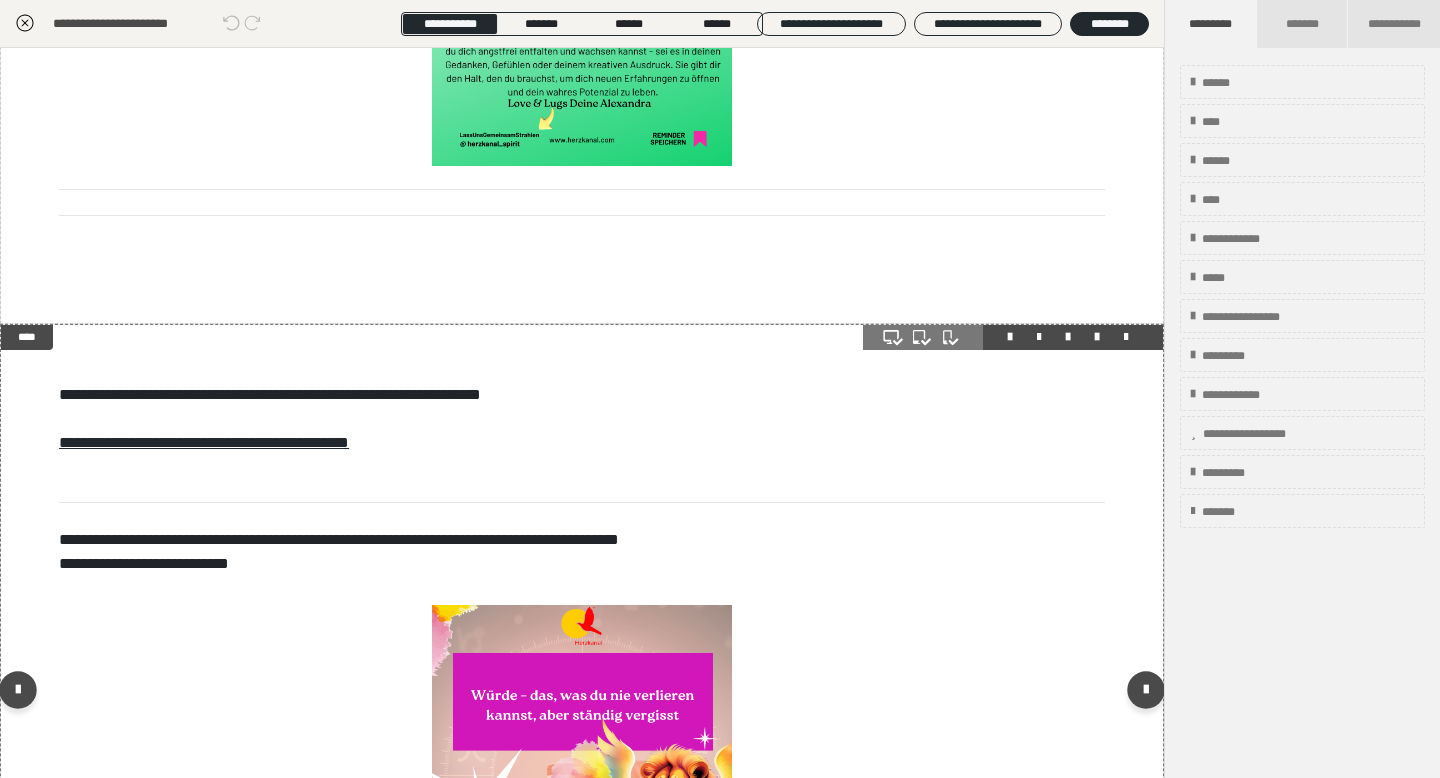 scroll, scrollTop: 565, scrollLeft: 0, axis: vertical 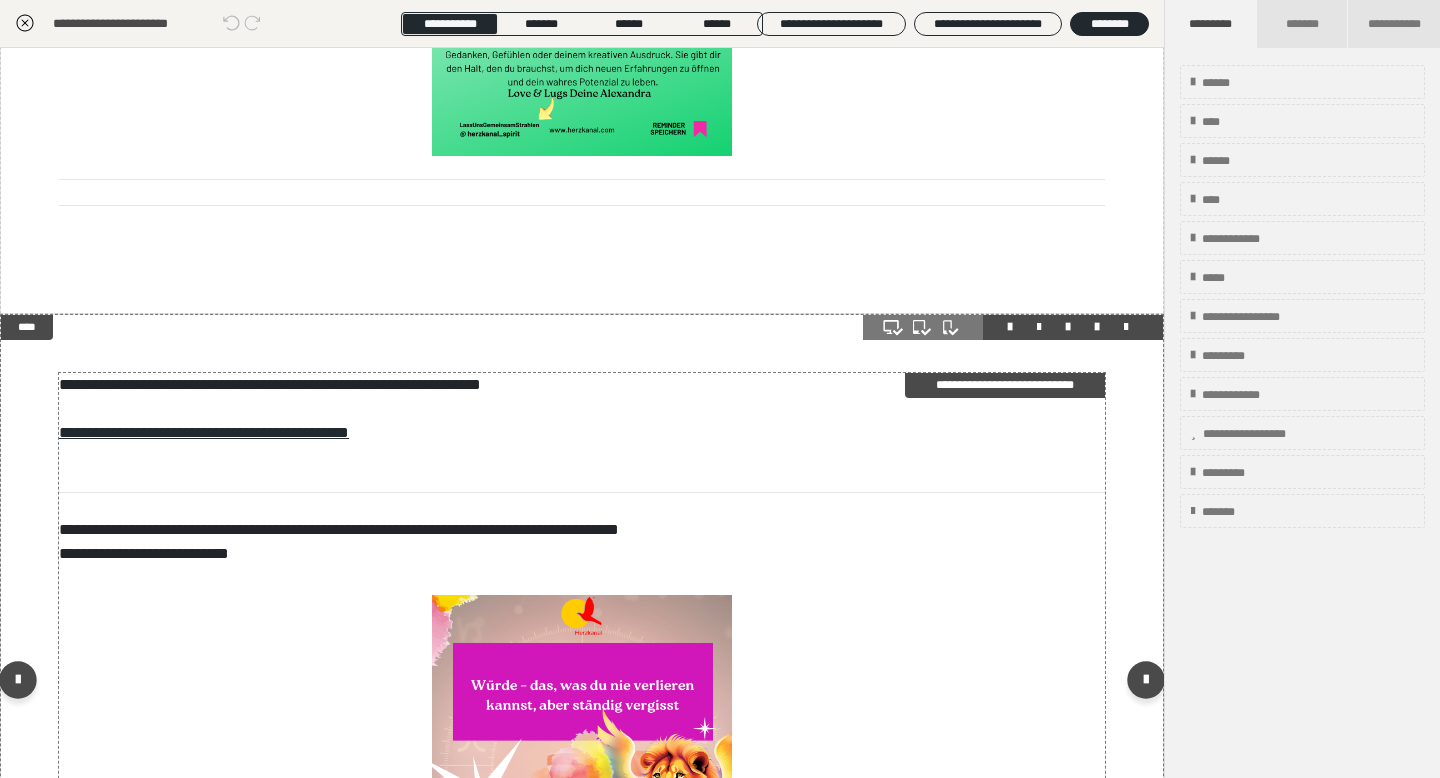 click on "**********" at bounding box center (1005, 385) 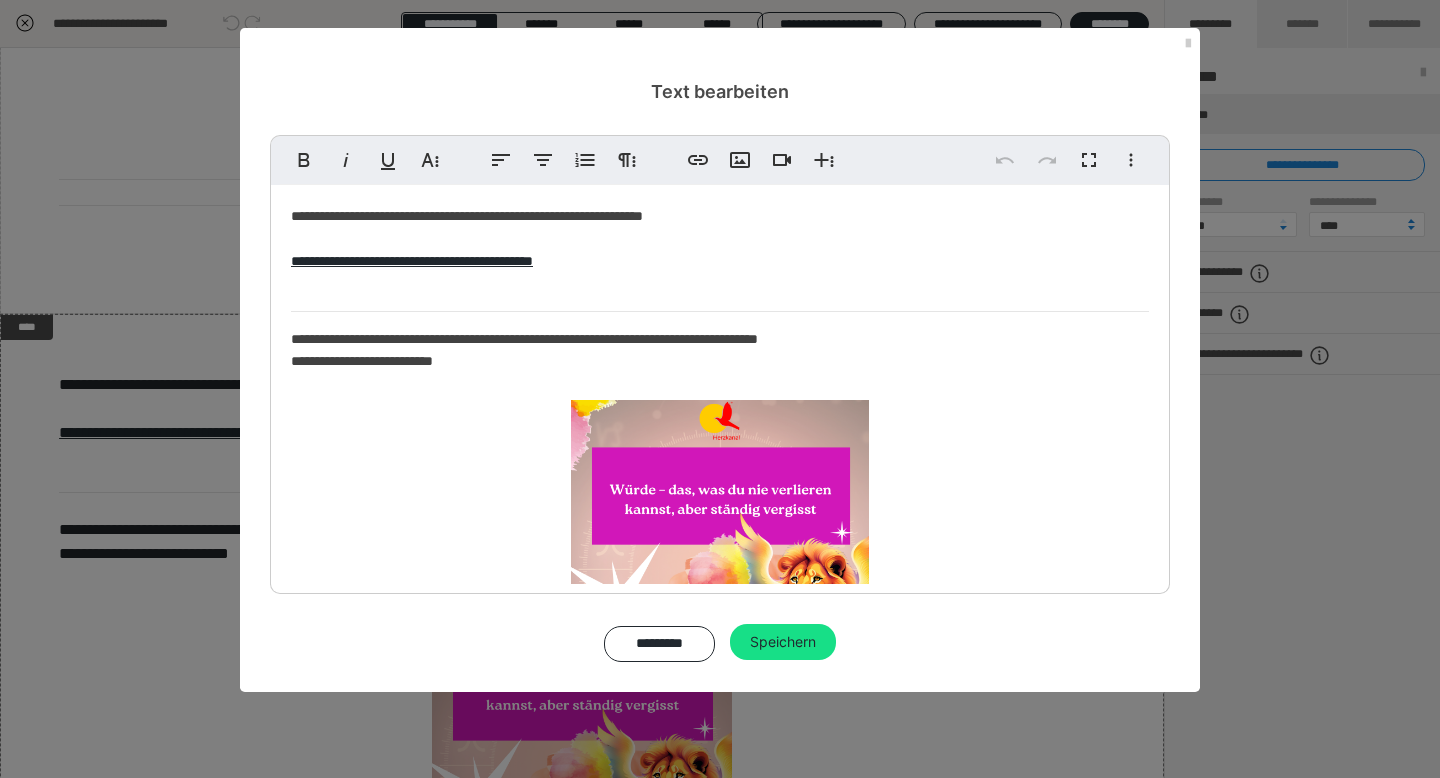 scroll, scrollTop: 216, scrollLeft: 0, axis: vertical 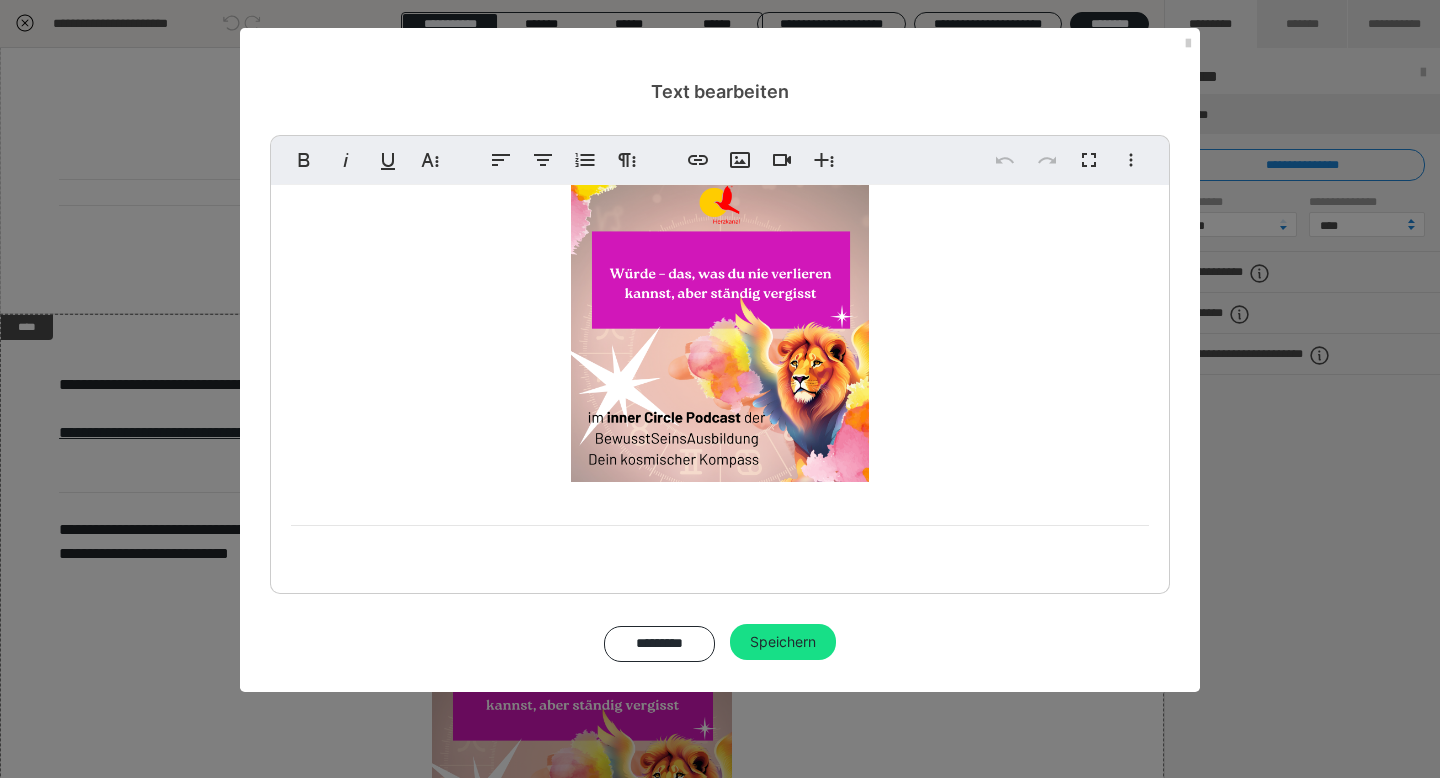 click on "**********" at bounding box center (720, 277) 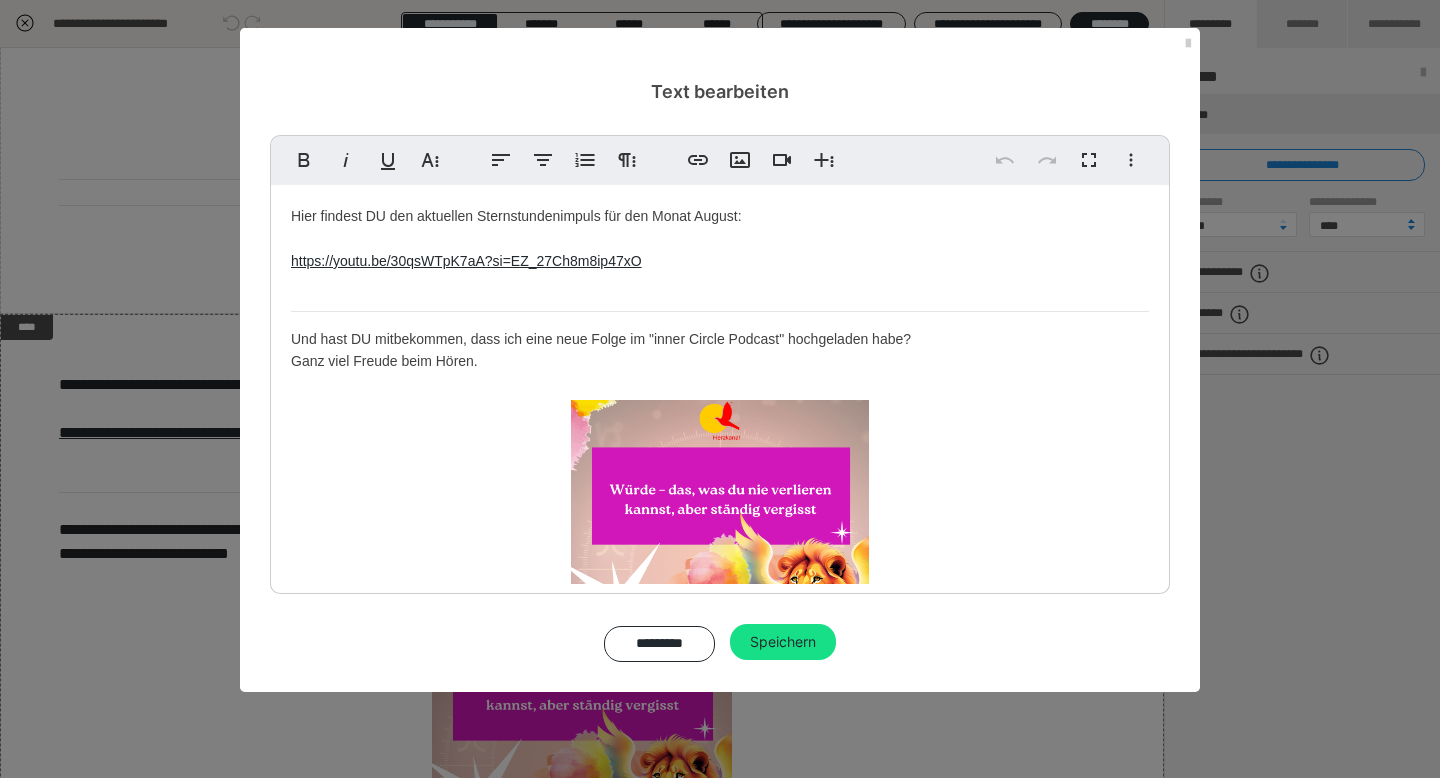 type 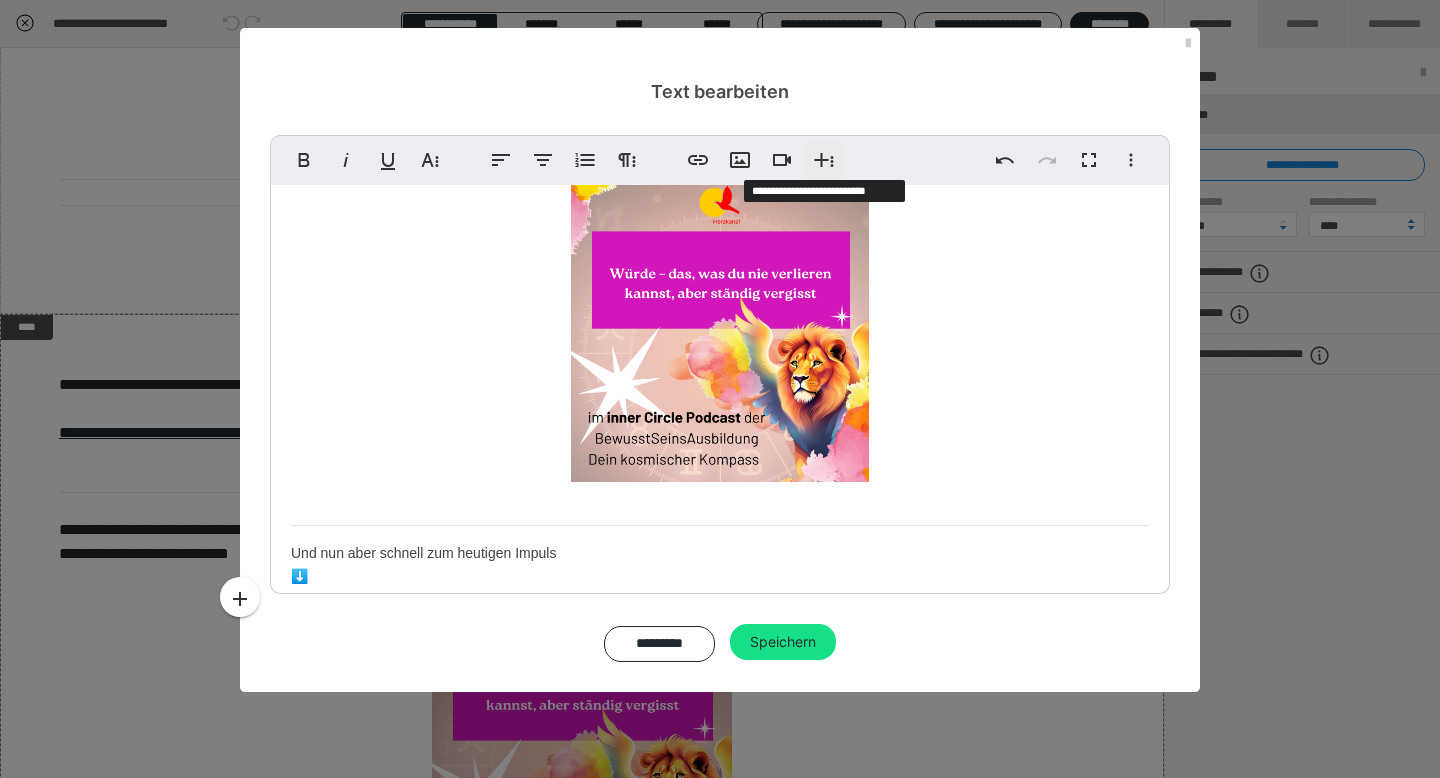 click 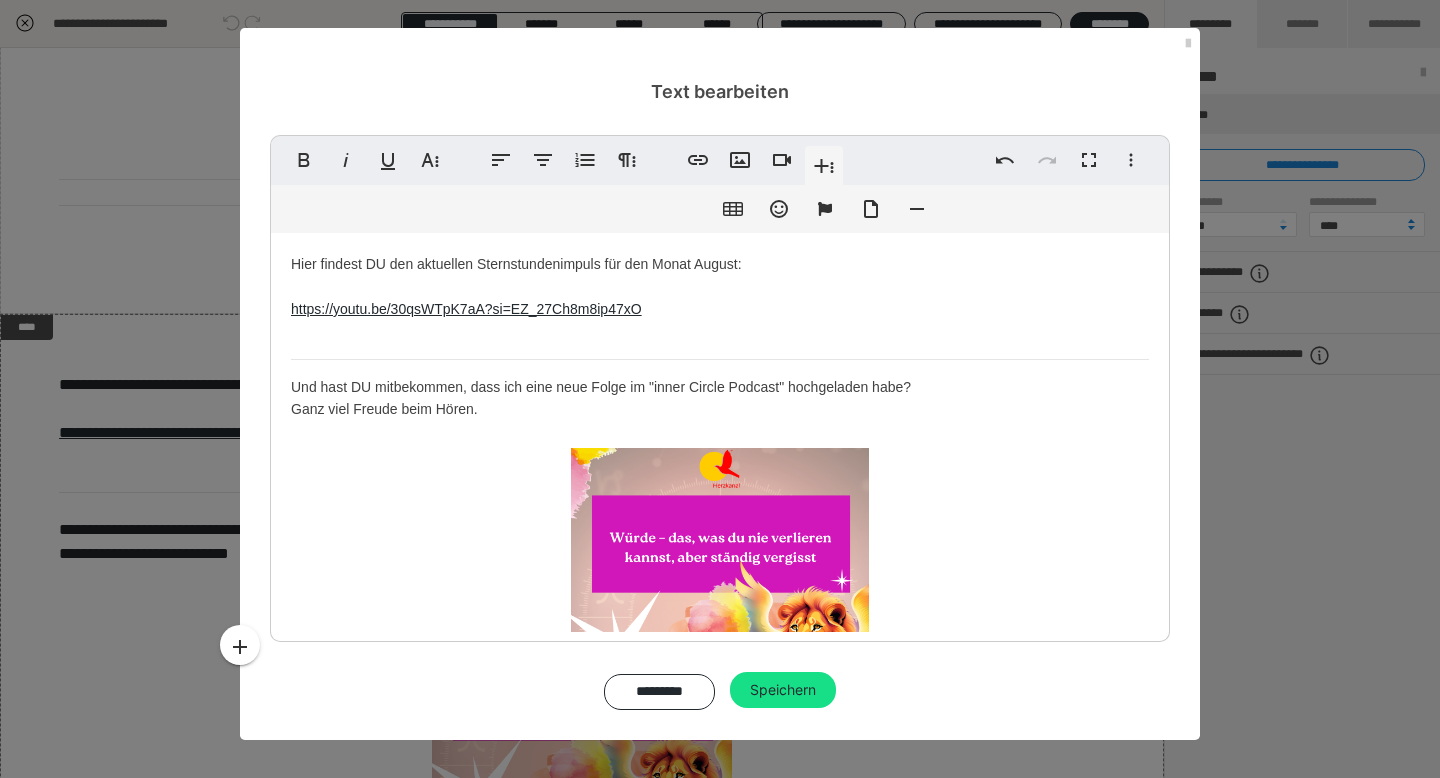 scroll, scrollTop: 216, scrollLeft: 0, axis: vertical 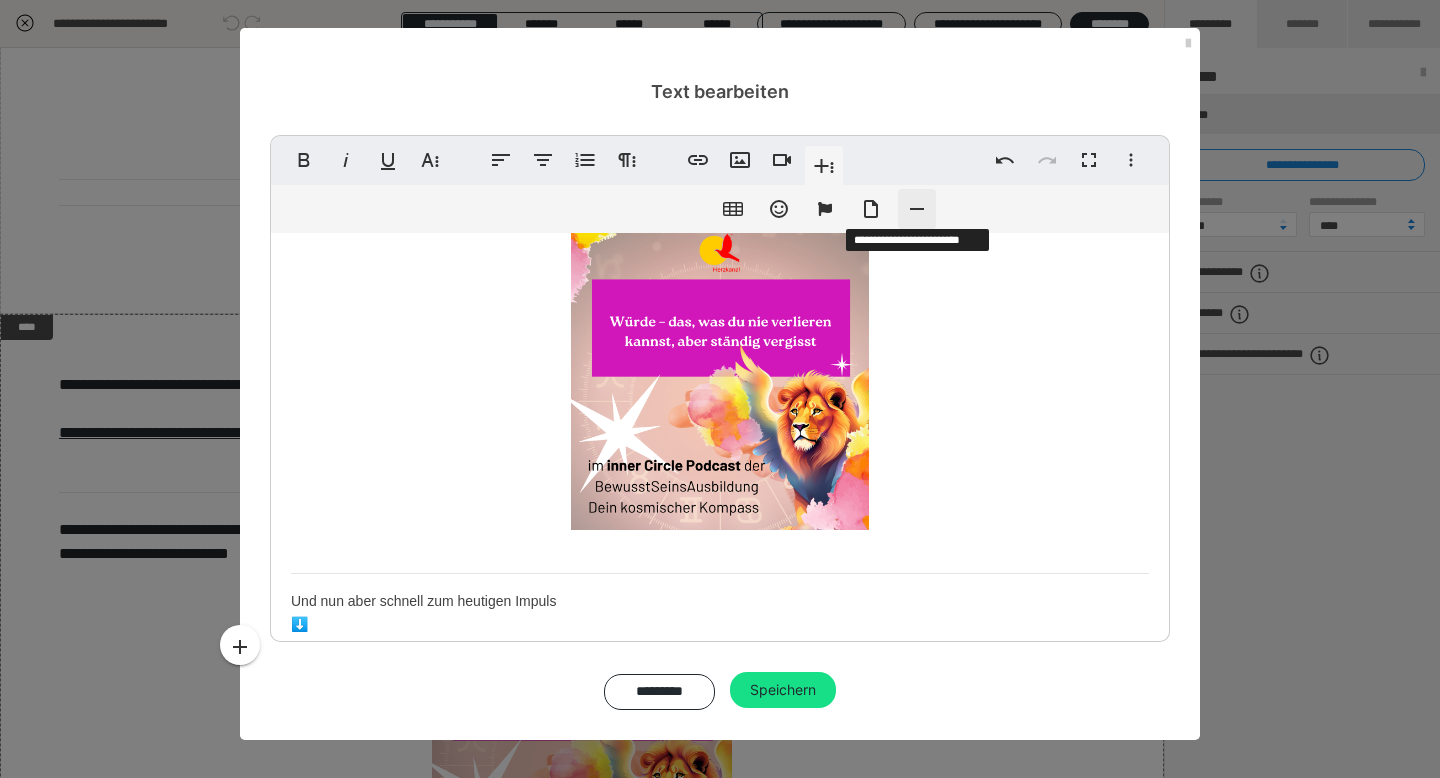 click 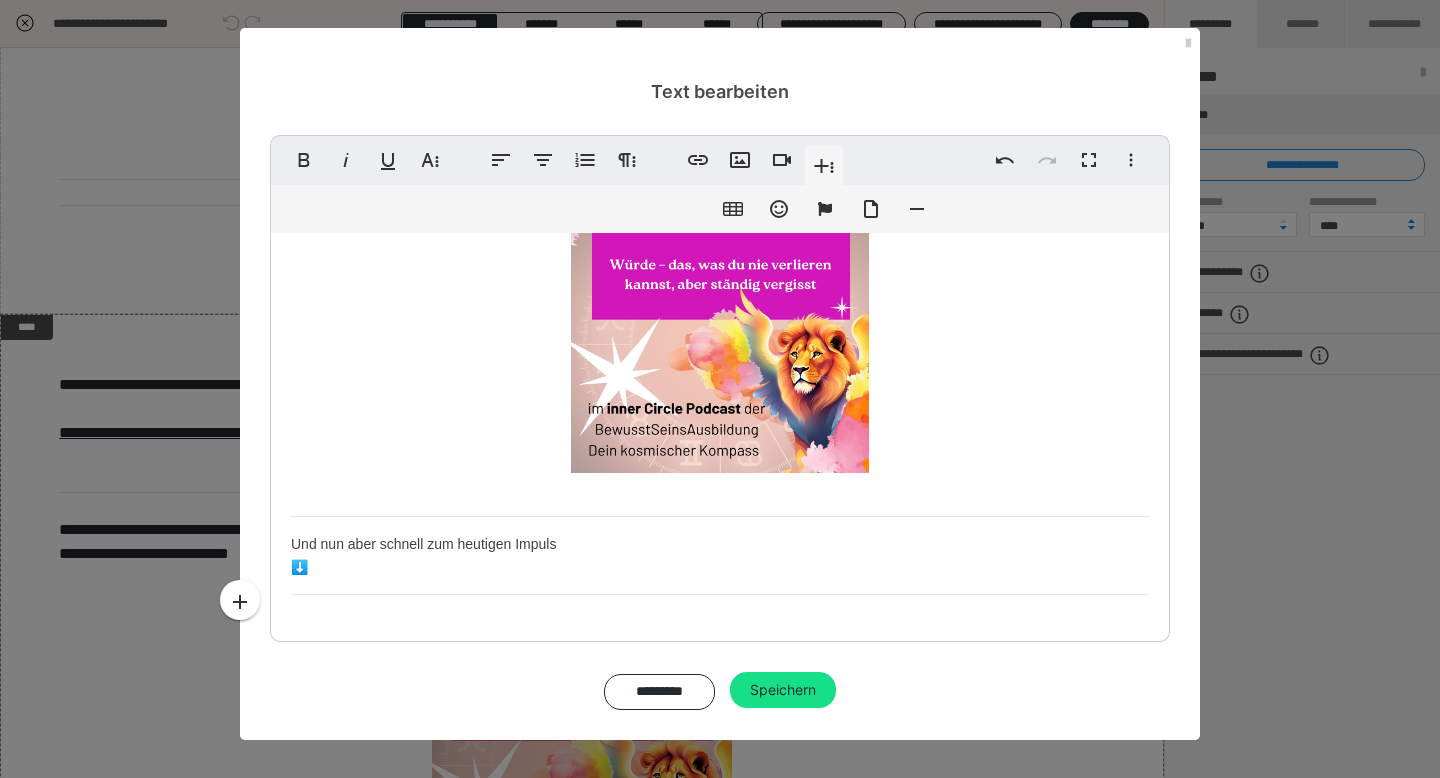 scroll, scrollTop: 294, scrollLeft: 0, axis: vertical 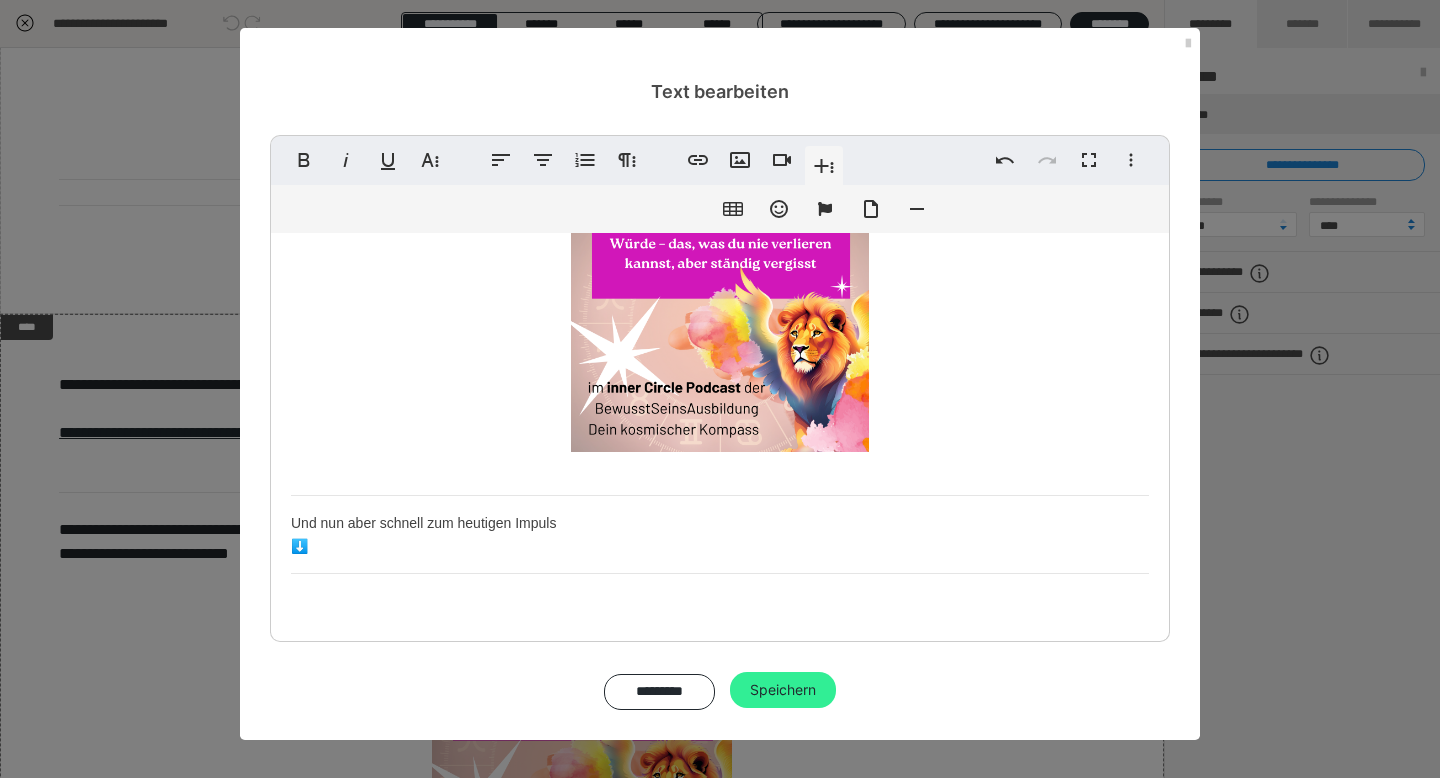 click on "Speichern" at bounding box center (783, 690) 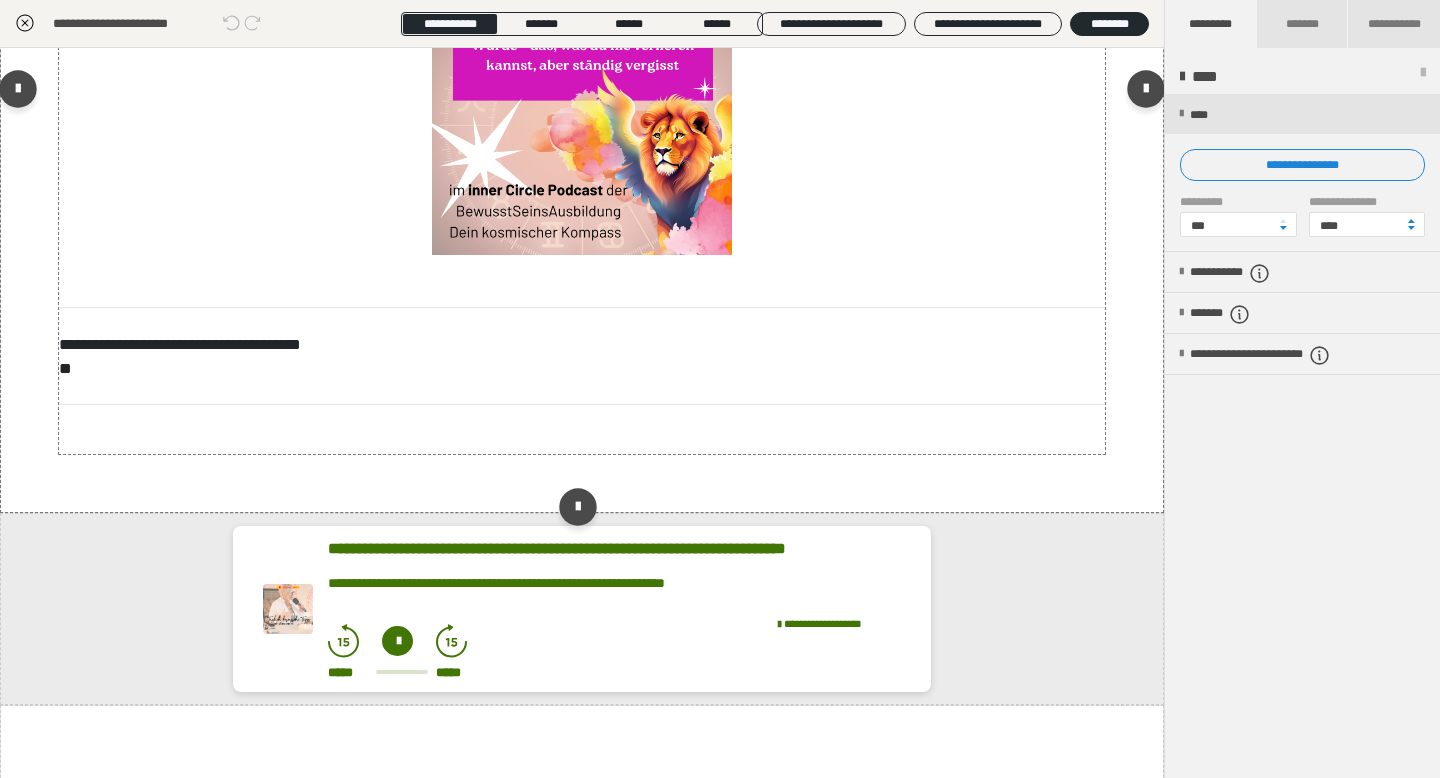 scroll, scrollTop: 1248, scrollLeft: 0, axis: vertical 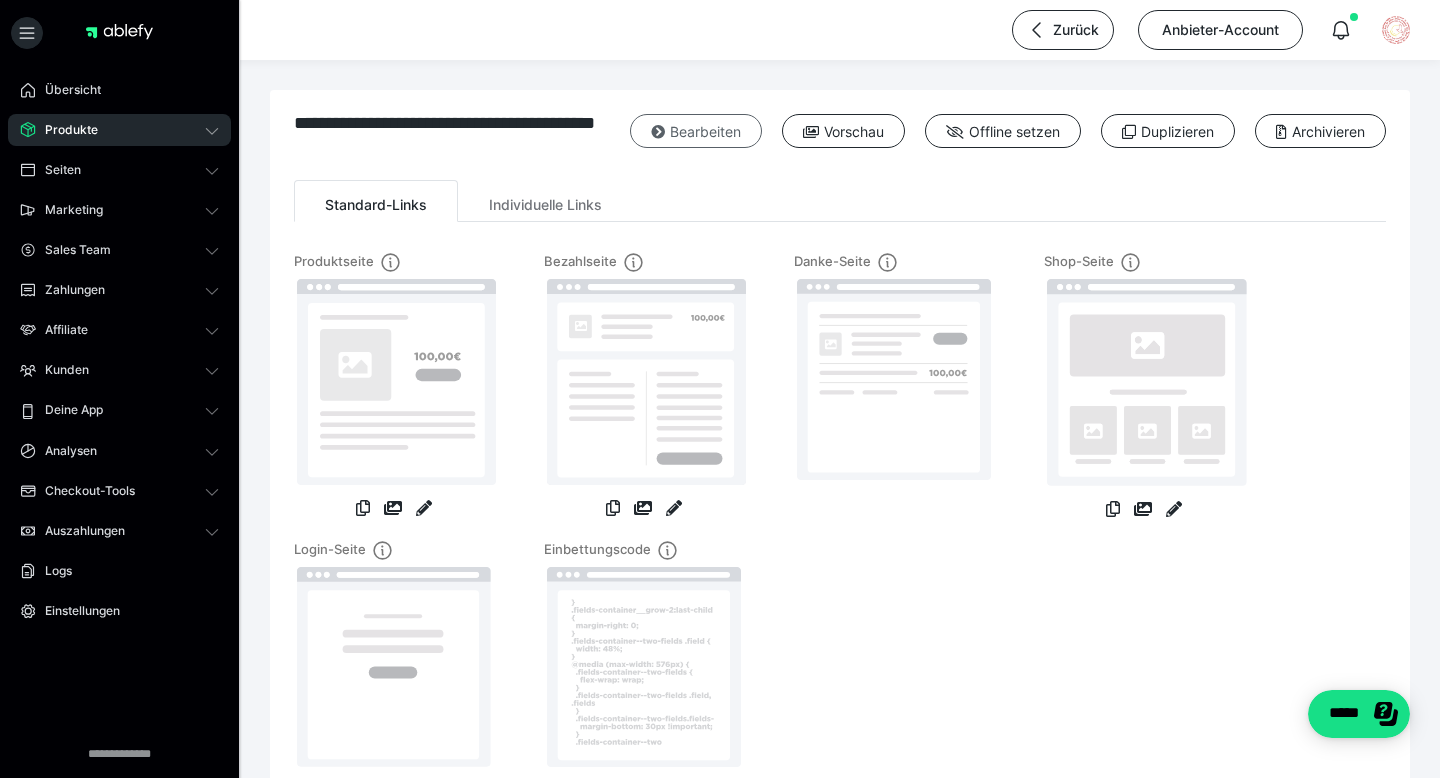 click on "Bearbeiten" at bounding box center [696, 131] 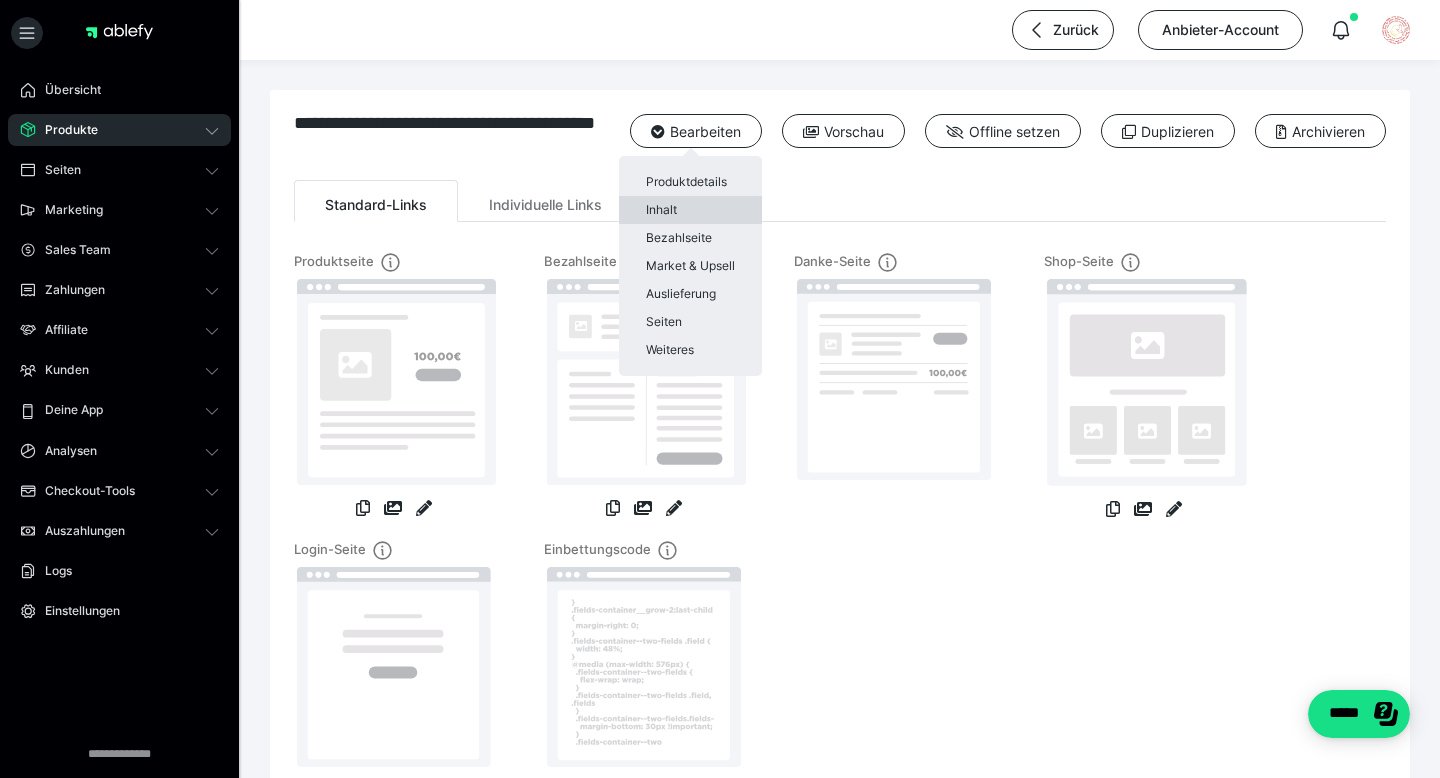 click on "Inhalt" at bounding box center (690, 210) 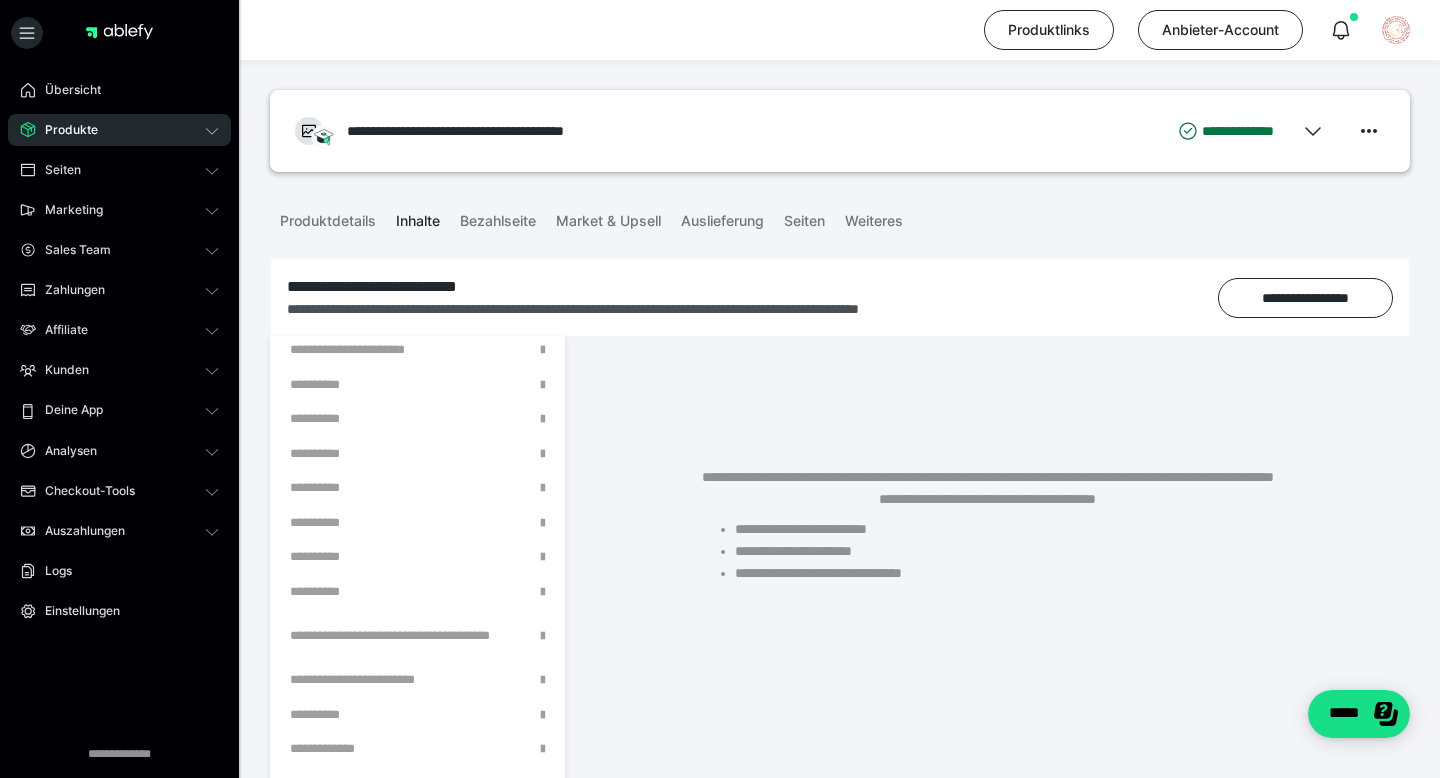 scroll, scrollTop: 737, scrollLeft: 0, axis: vertical 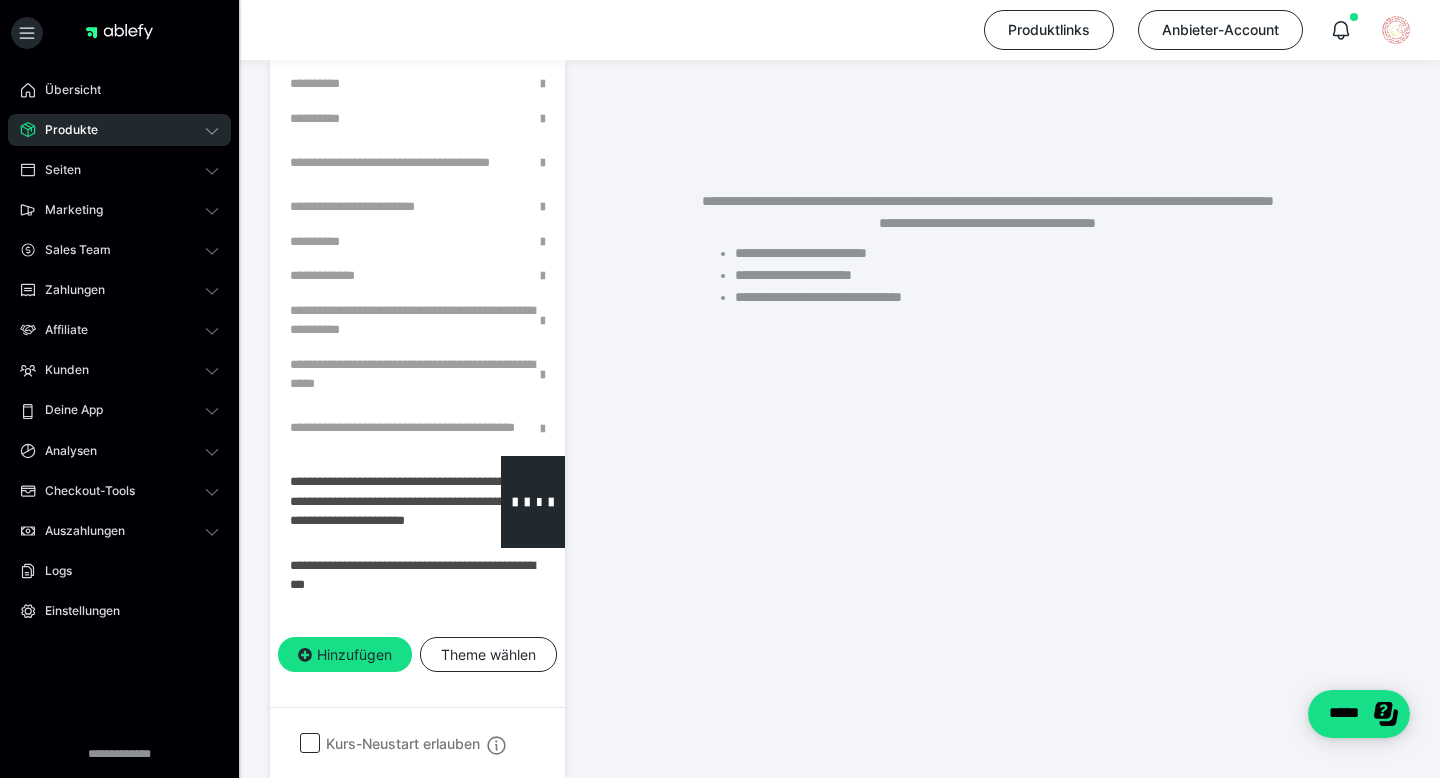 click at bounding box center [365, 502] 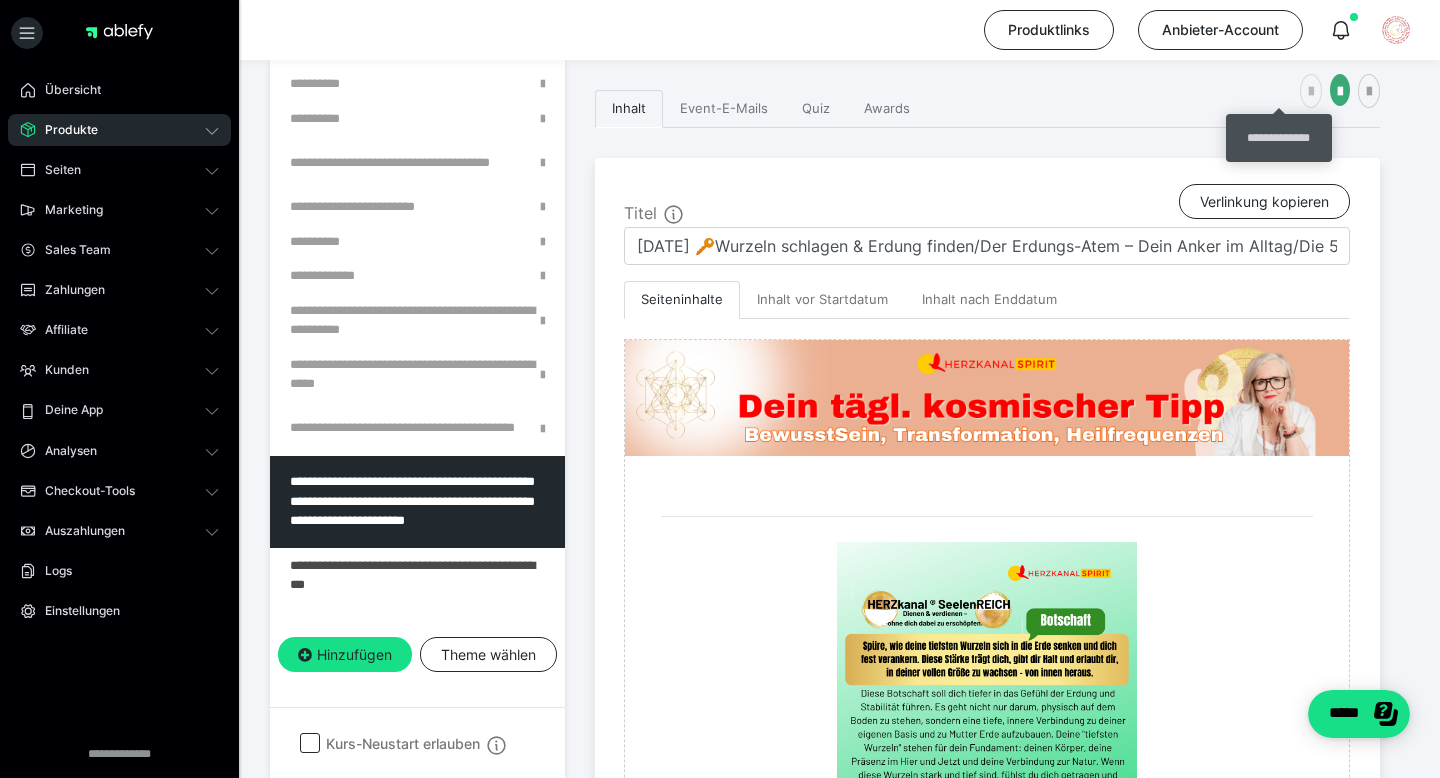 click at bounding box center (1311, 92) 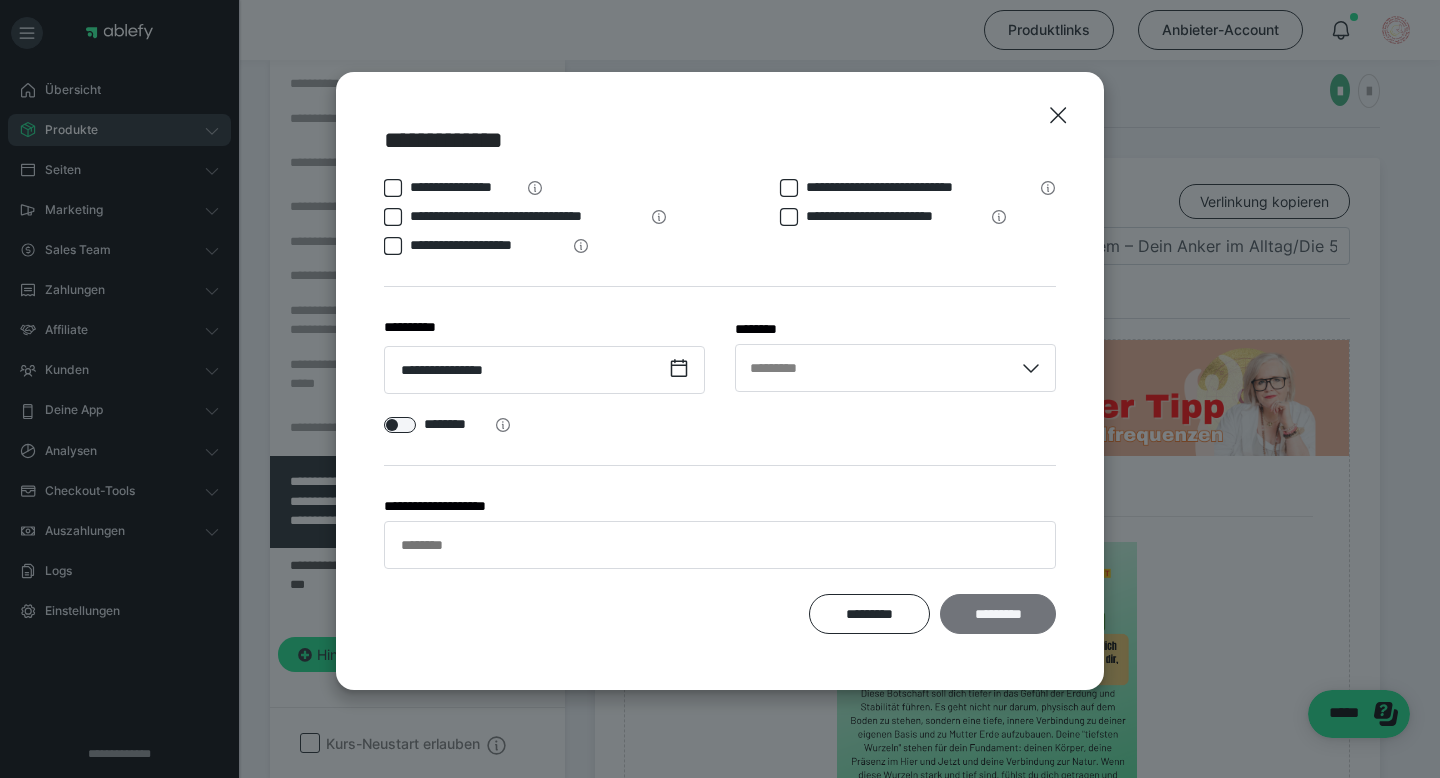 click on "*********" at bounding box center [998, 614] 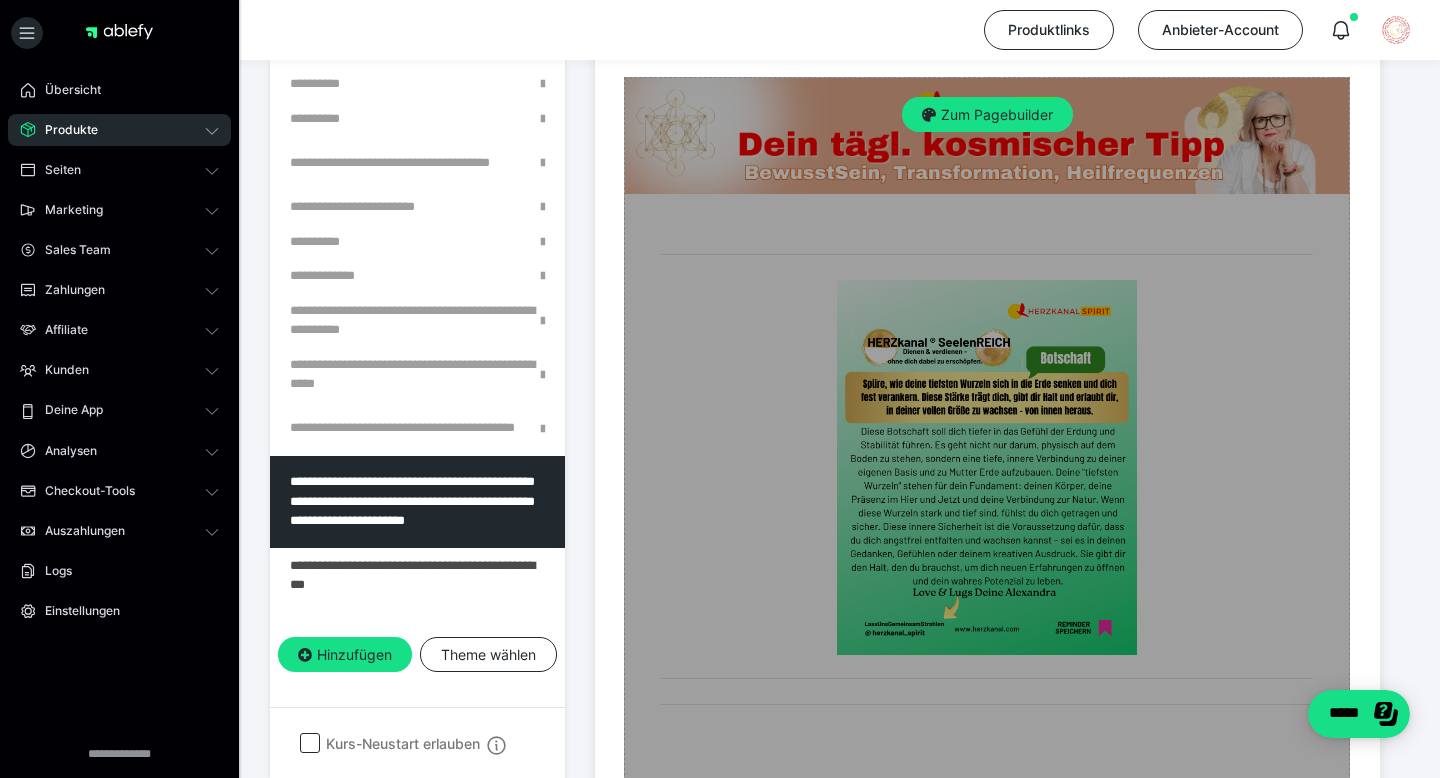 scroll, scrollTop: 544, scrollLeft: 0, axis: vertical 